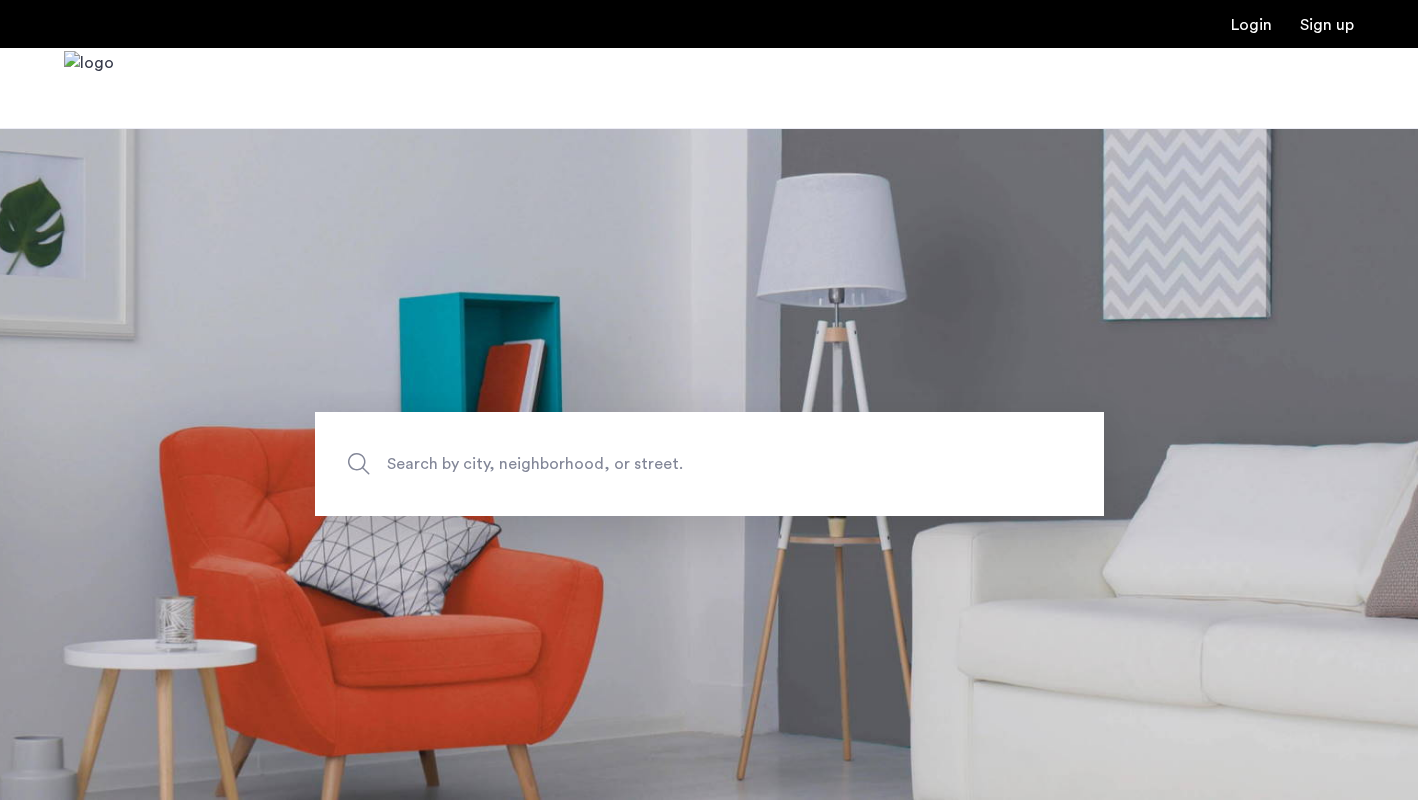 scroll, scrollTop: 0, scrollLeft: 0, axis: both 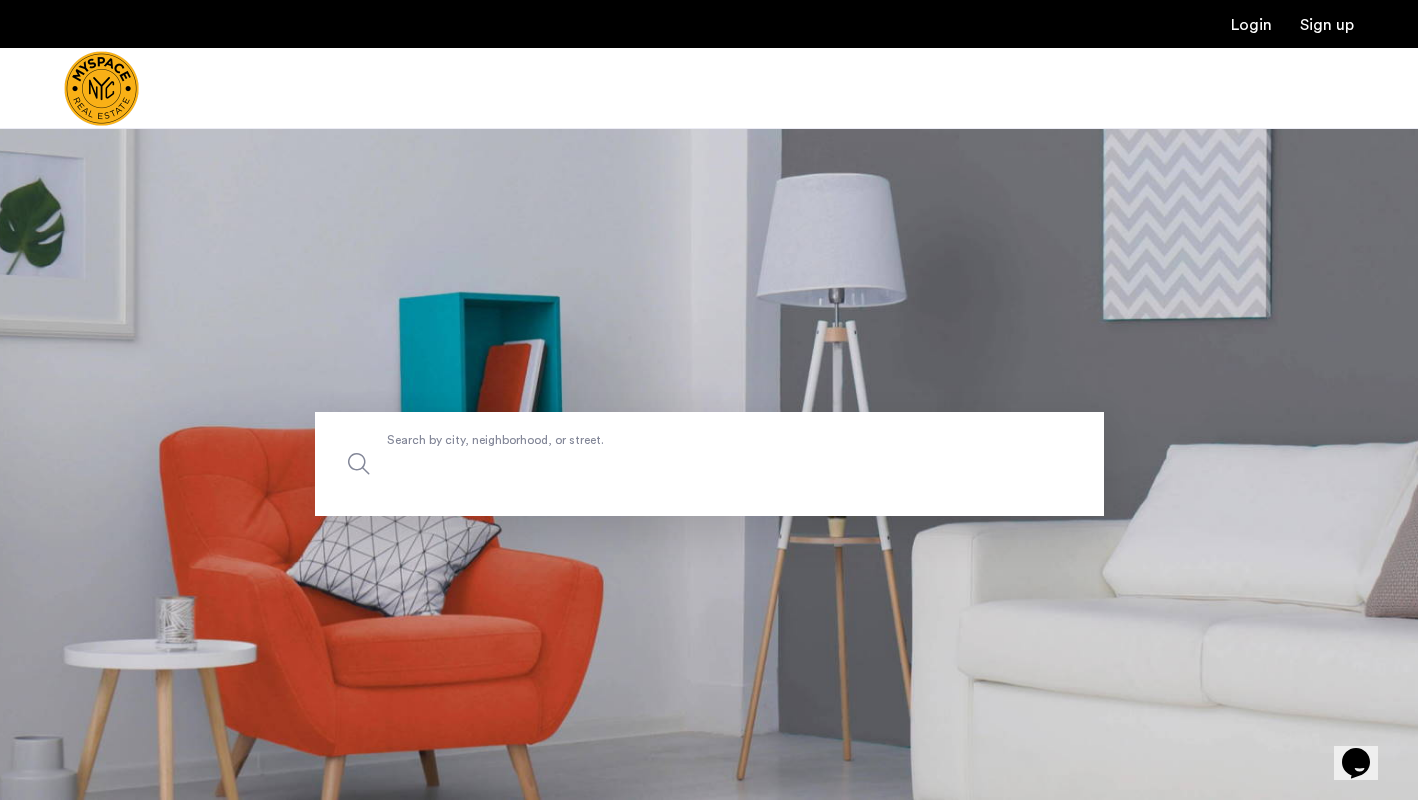 click on "Search by city, neighborhood, or street." 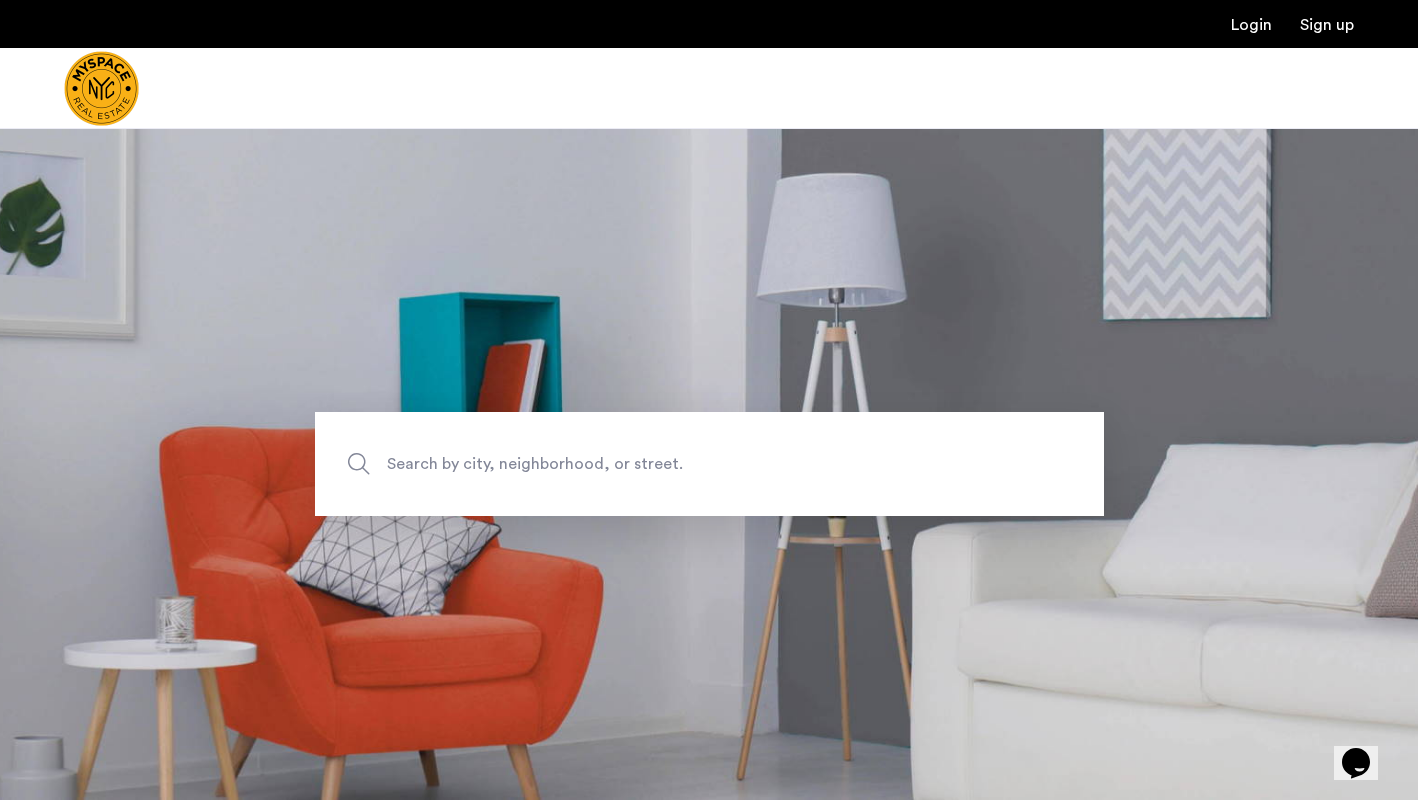 click at bounding box center [101, 88] 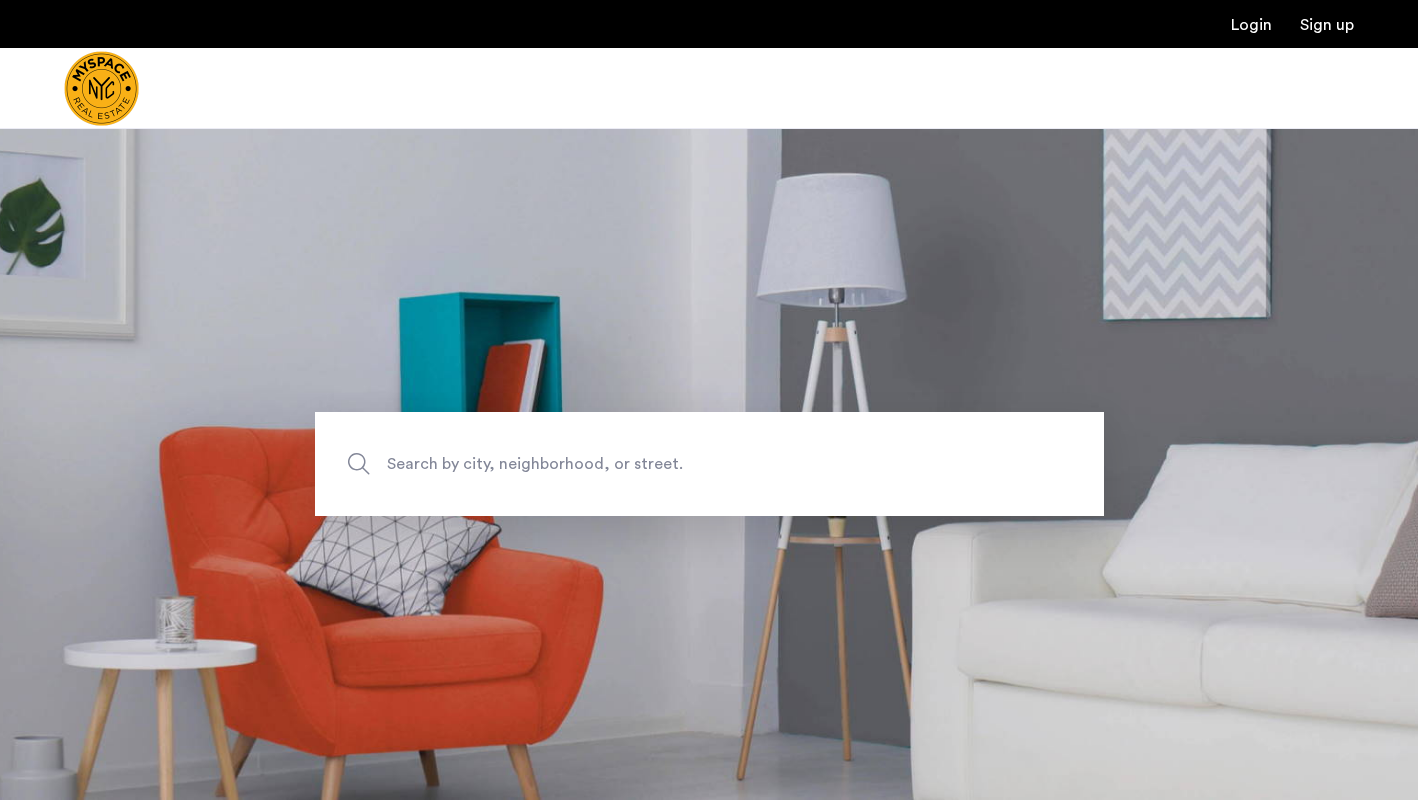 scroll, scrollTop: 0, scrollLeft: 0, axis: both 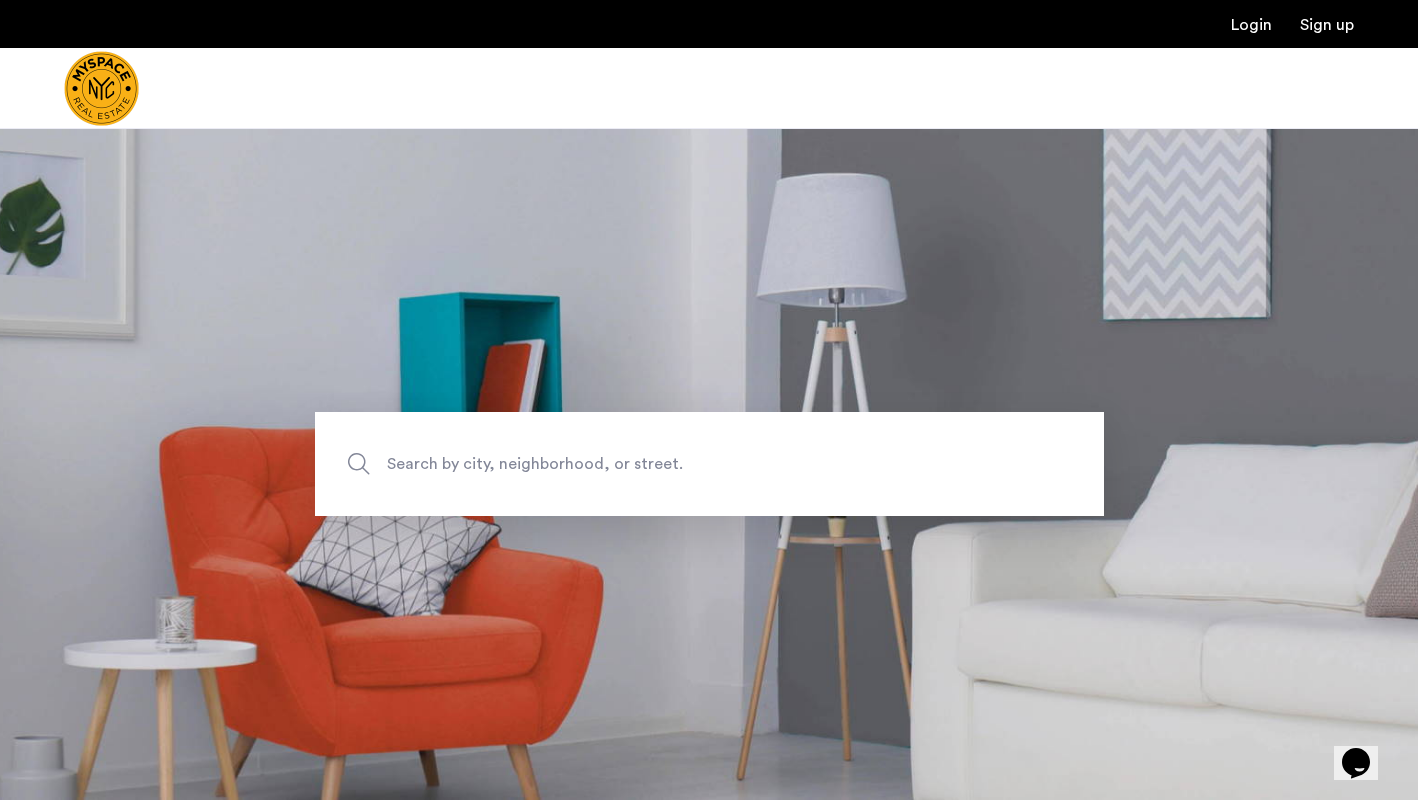 click on "Search by city, neighborhood, or street." 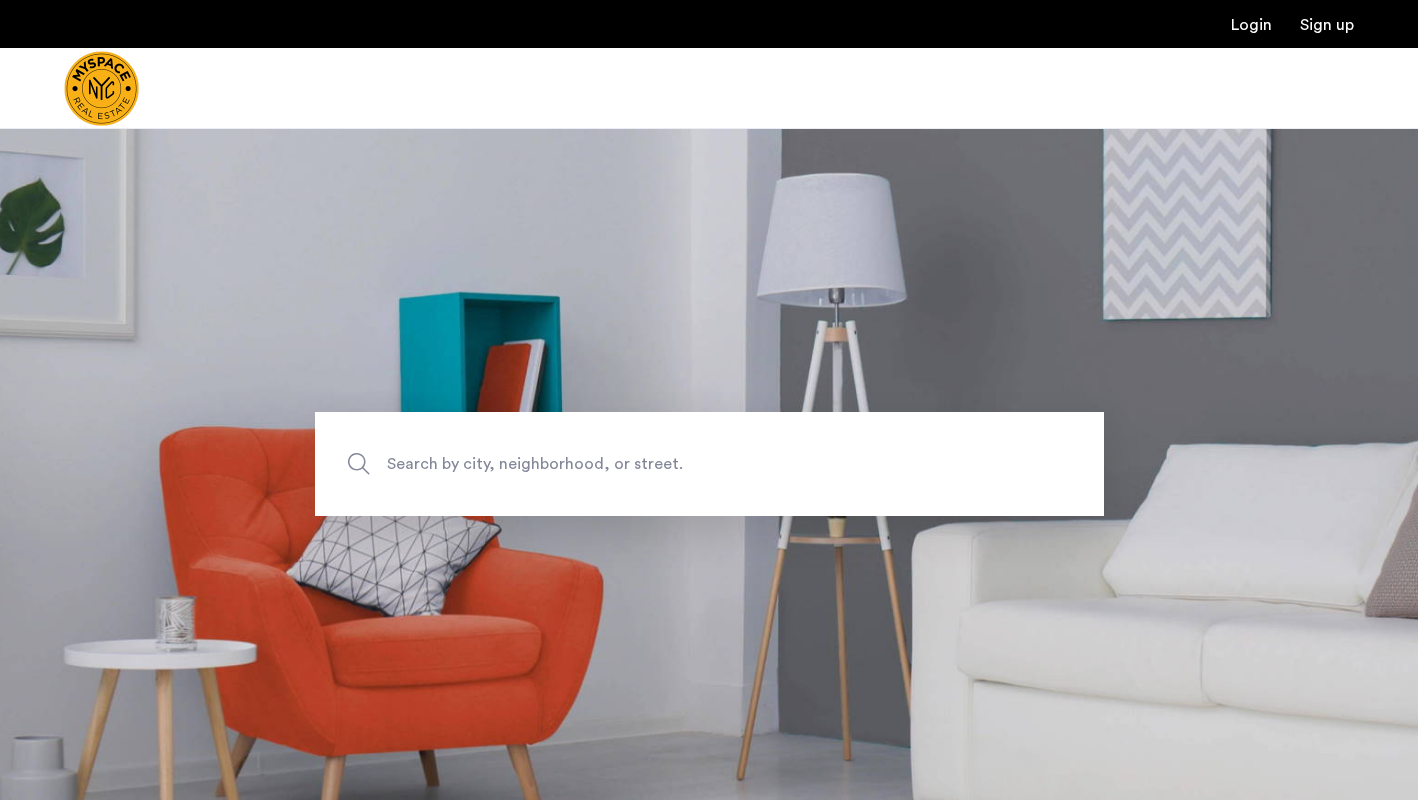 scroll, scrollTop: 0, scrollLeft: 0, axis: both 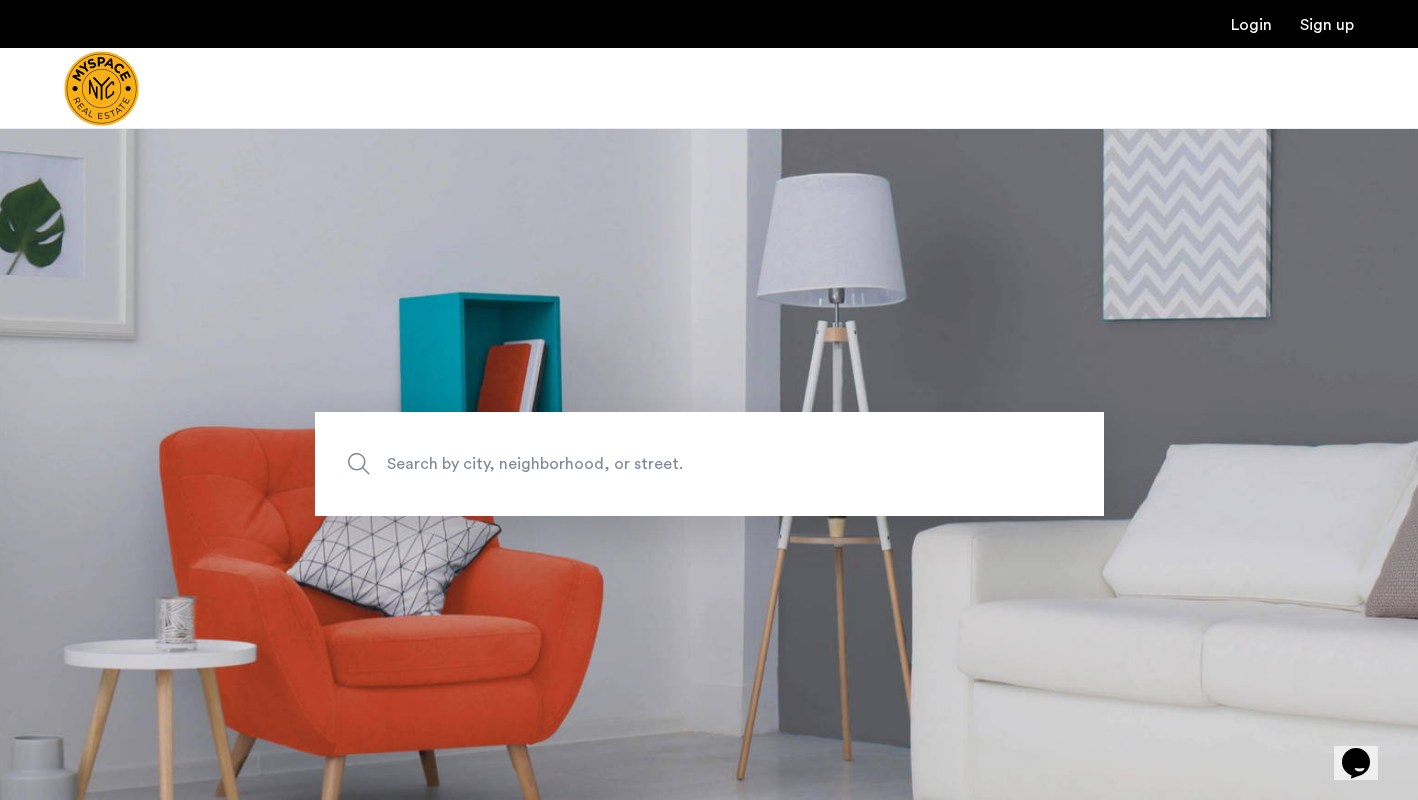 drag, startPoint x: 0, startPoint y: 0, endPoint x: 6, endPoint y: 81, distance: 81.22192 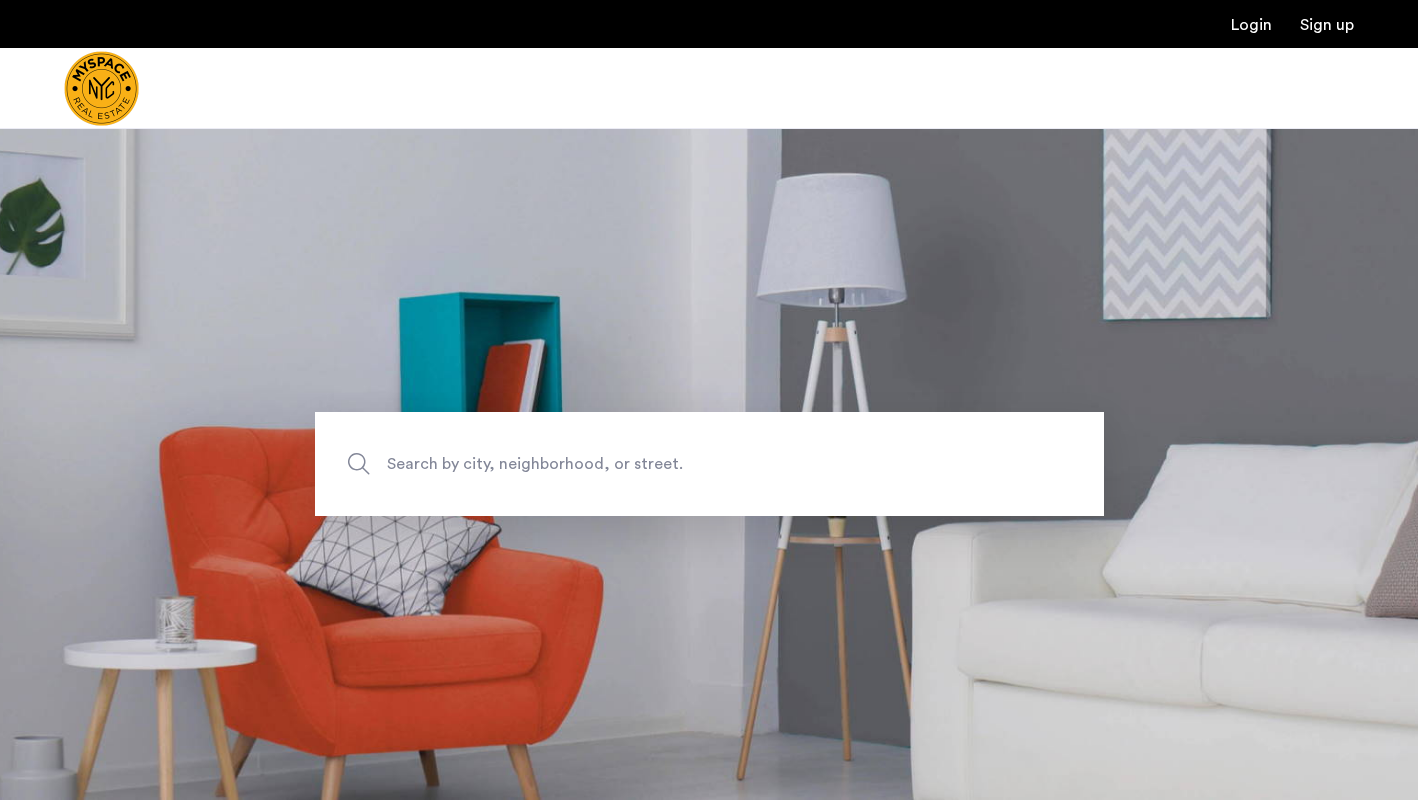scroll, scrollTop: 0, scrollLeft: 0, axis: both 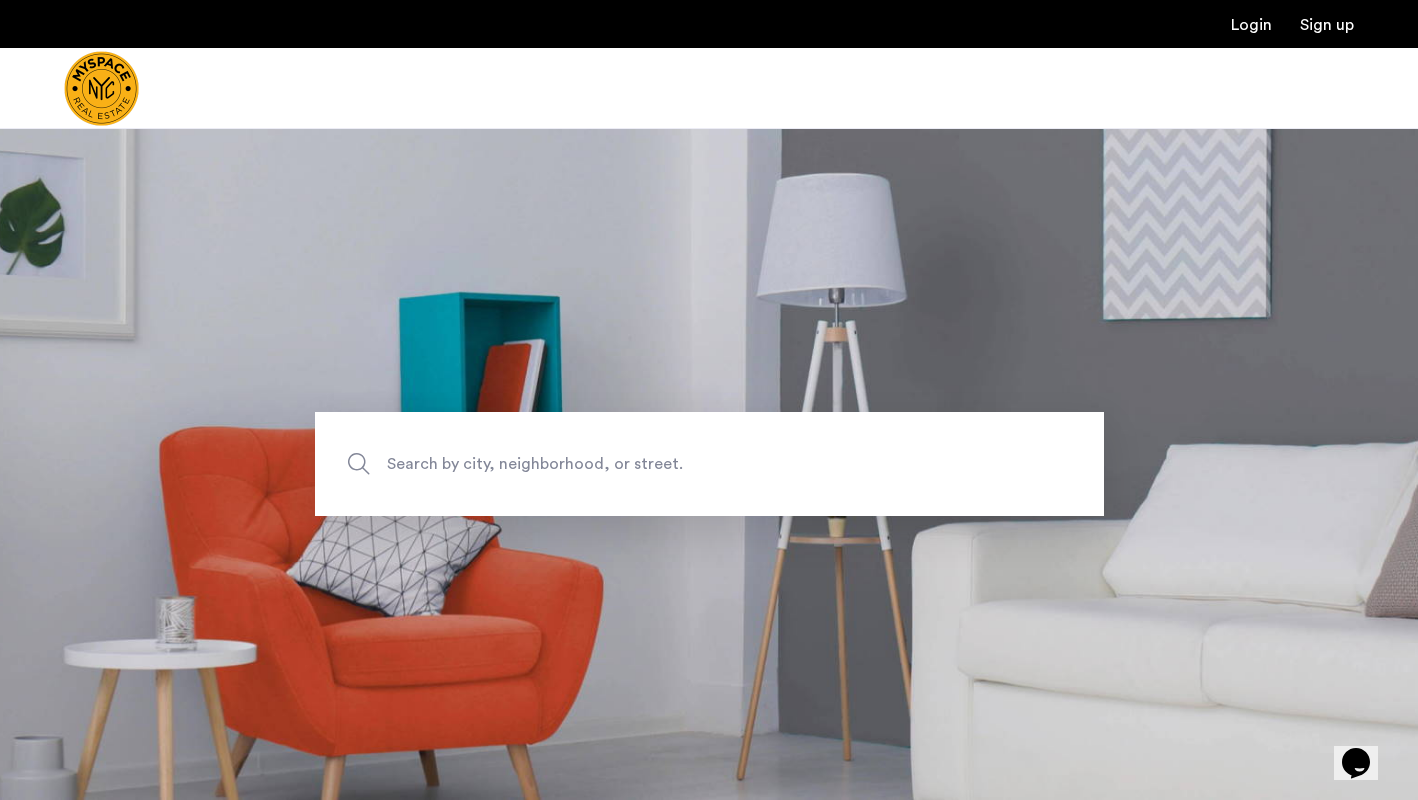 click at bounding box center (101, 88) 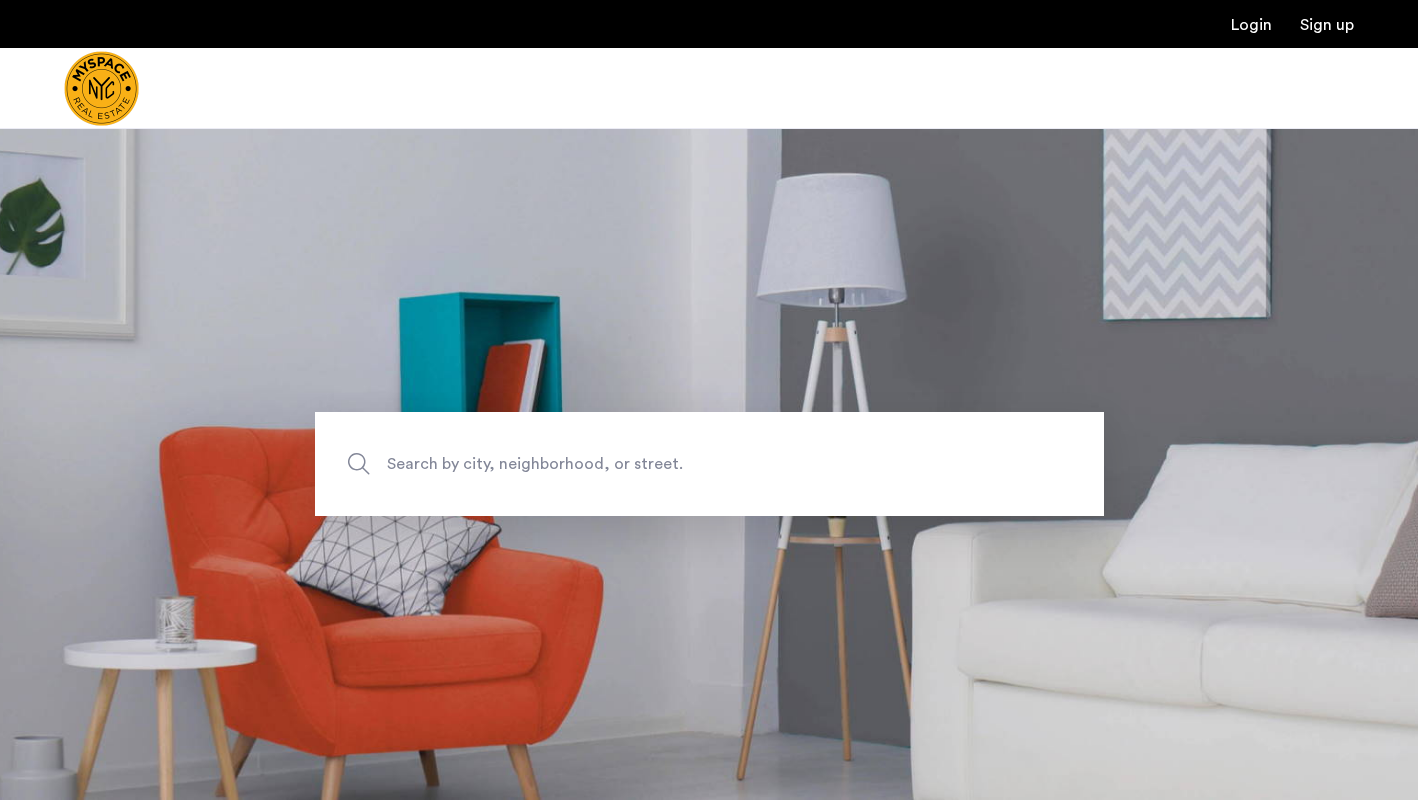 scroll, scrollTop: 0, scrollLeft: 0, axis: both 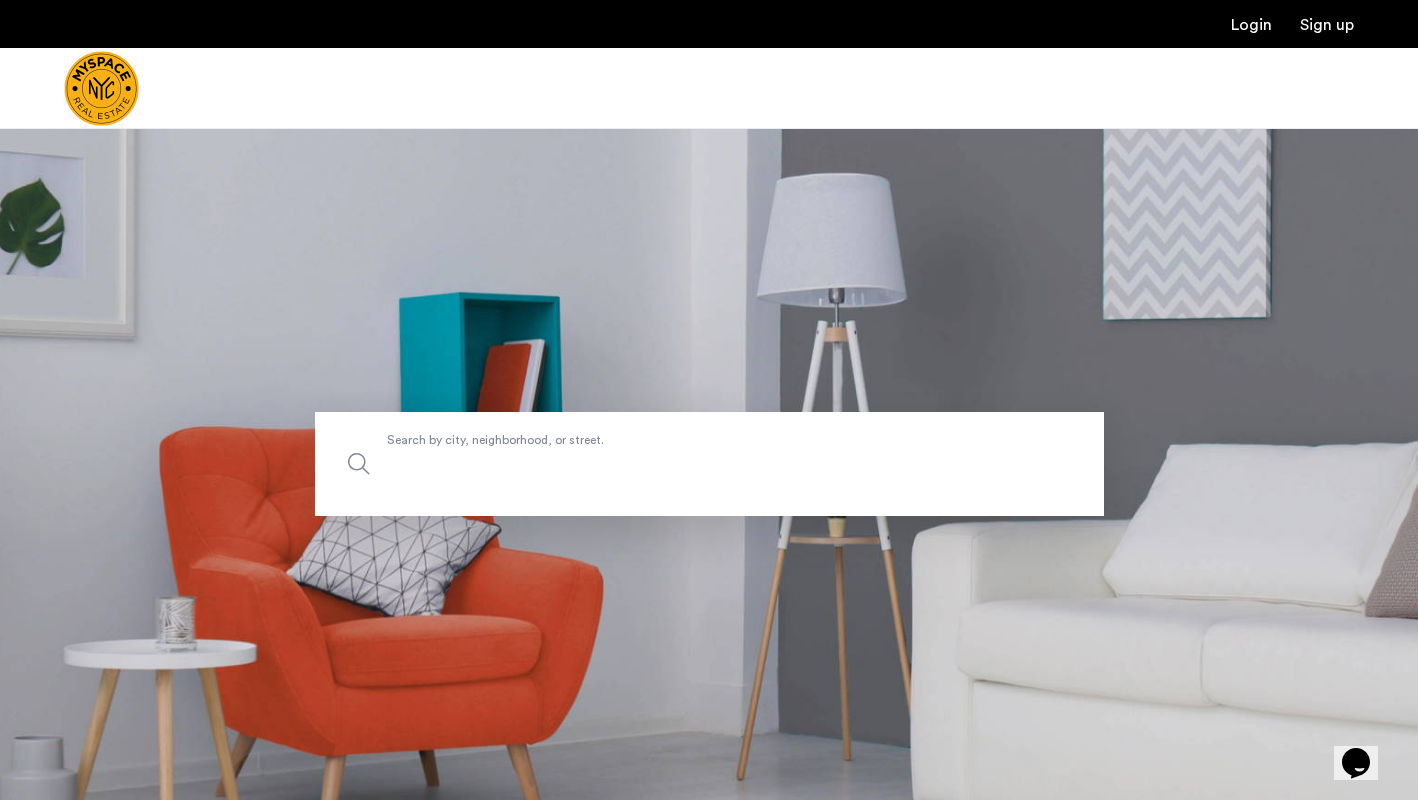 click on "Search by city, neighborhood, or street." at bounding box center (709, 464) 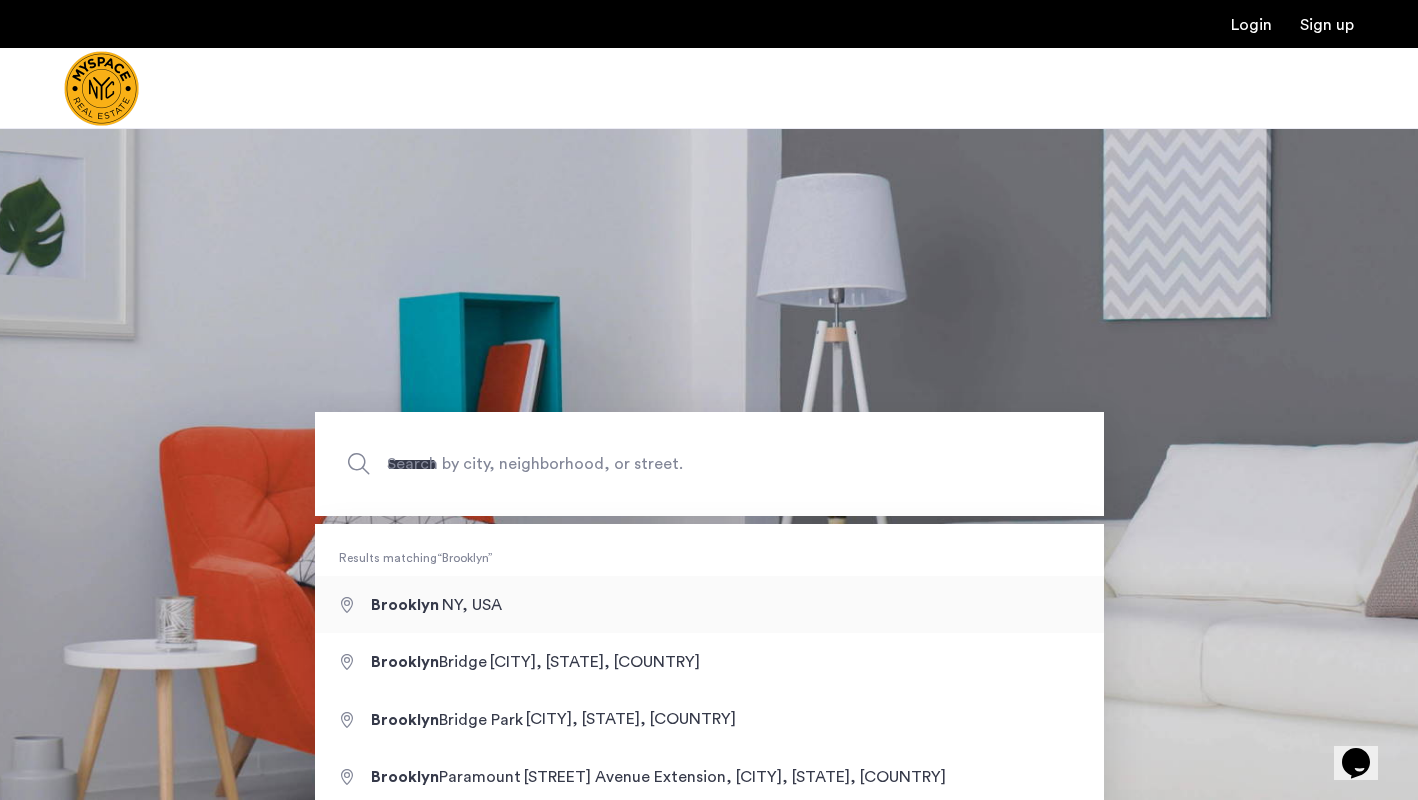 type on "**********" 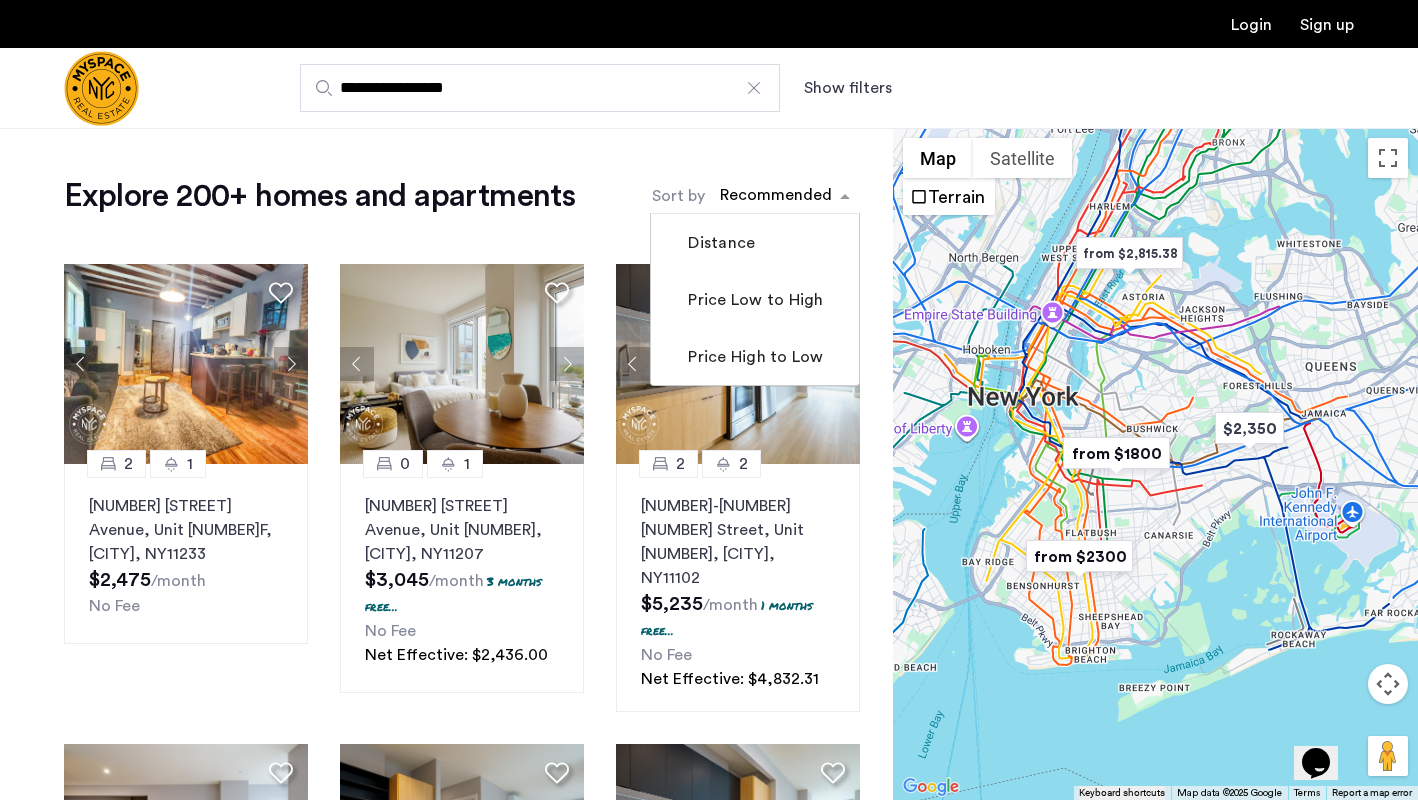 click 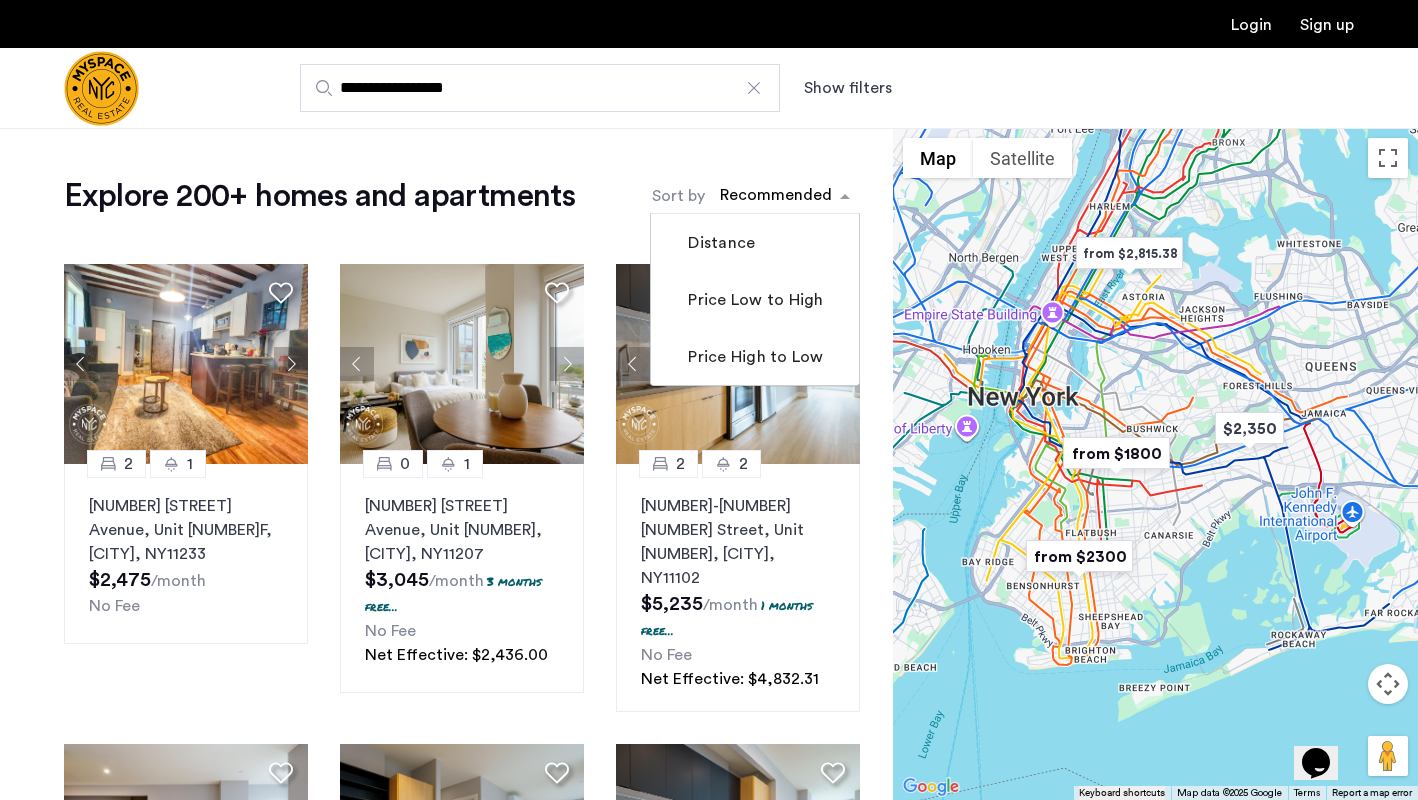 click on "**********" at bounding box center (709, 88) 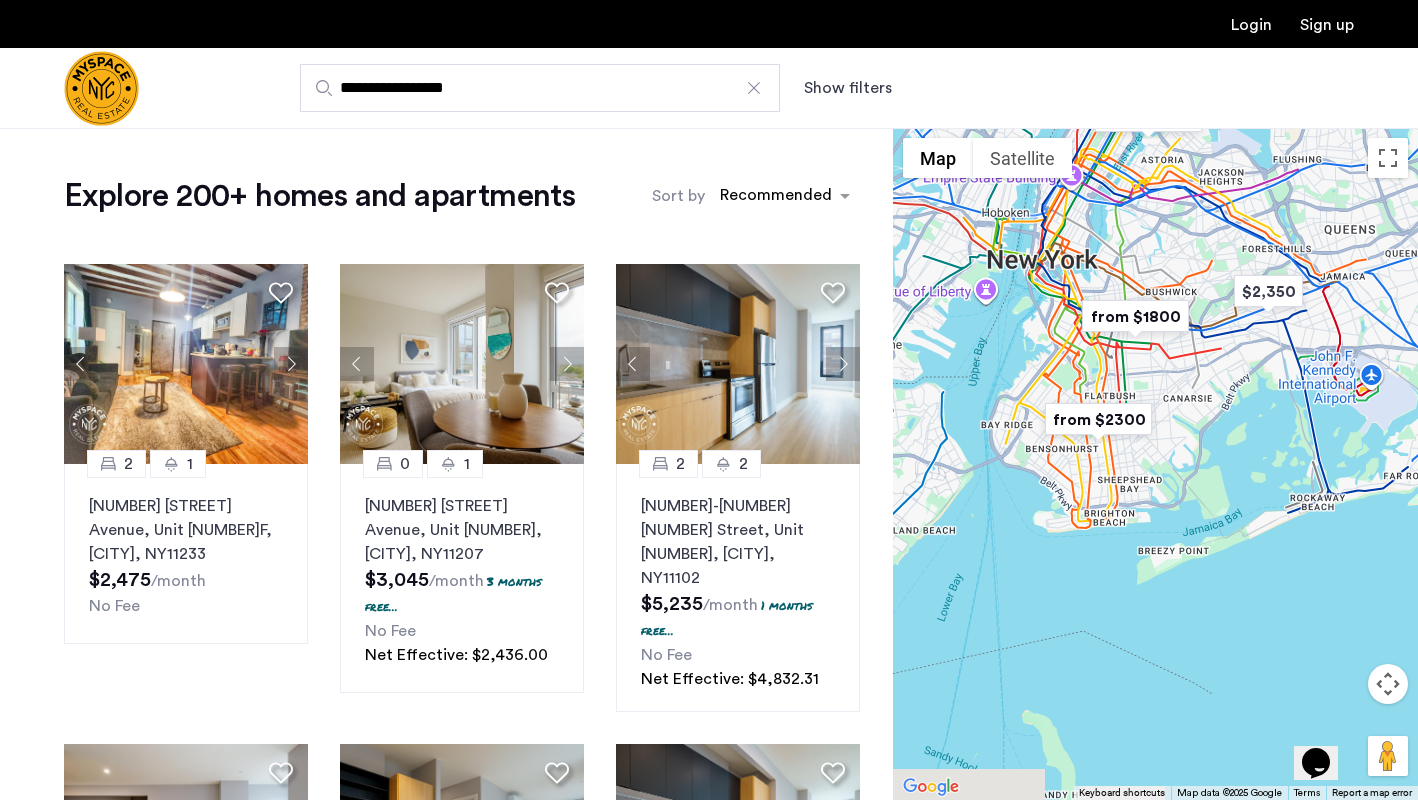 drag, startPoint x: 1208, startPoint y: 545, endPoint x: 1229, endPoint y: 406, distance: 140.57738 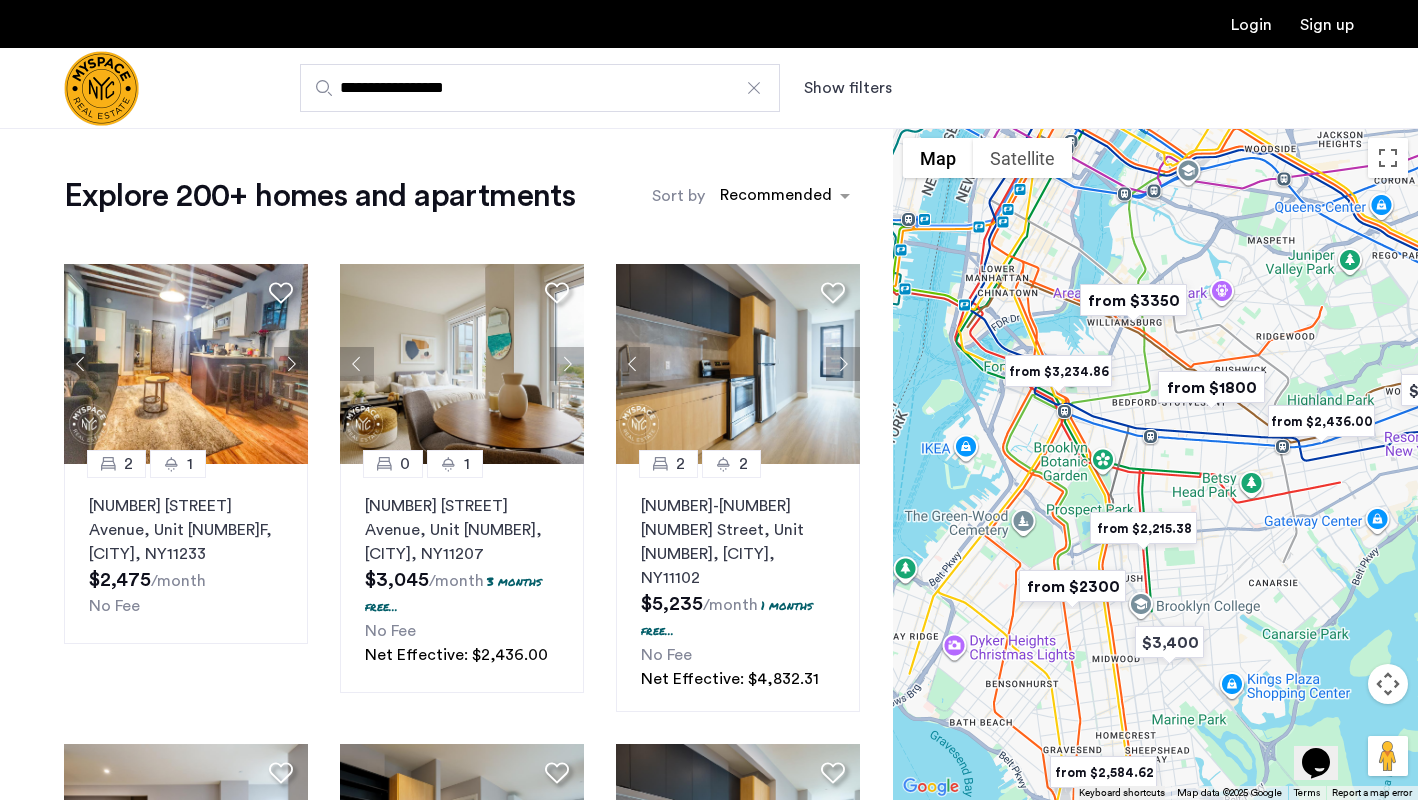 drag, startPoint x: 1113, startPoint y: 361, endPoint x: 1255, endPoint y: 611, distance: 287.5135 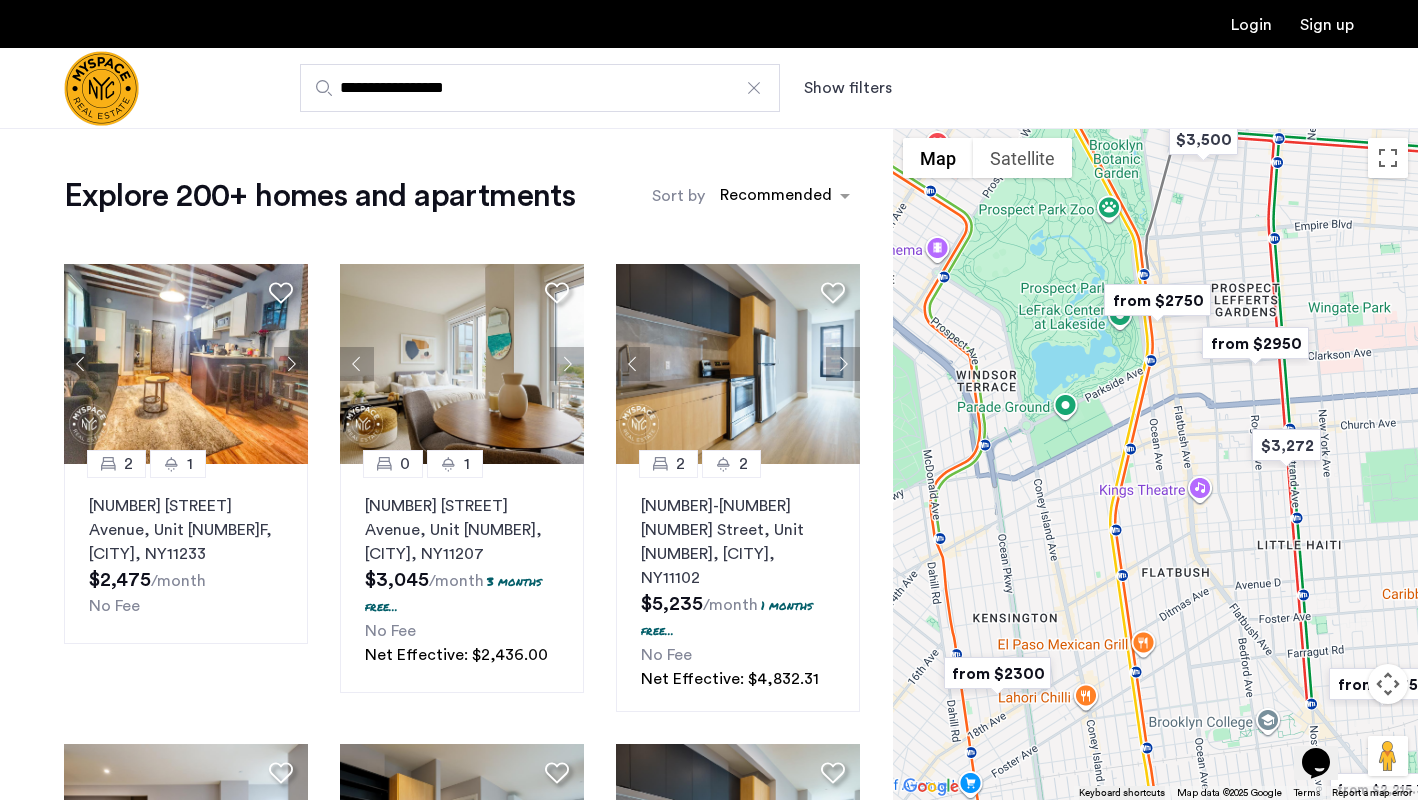 drag, startPoint x: 1254, startPoint y: 326, endPoint x: 1309, endPoint y: 391, distance: 85.146935 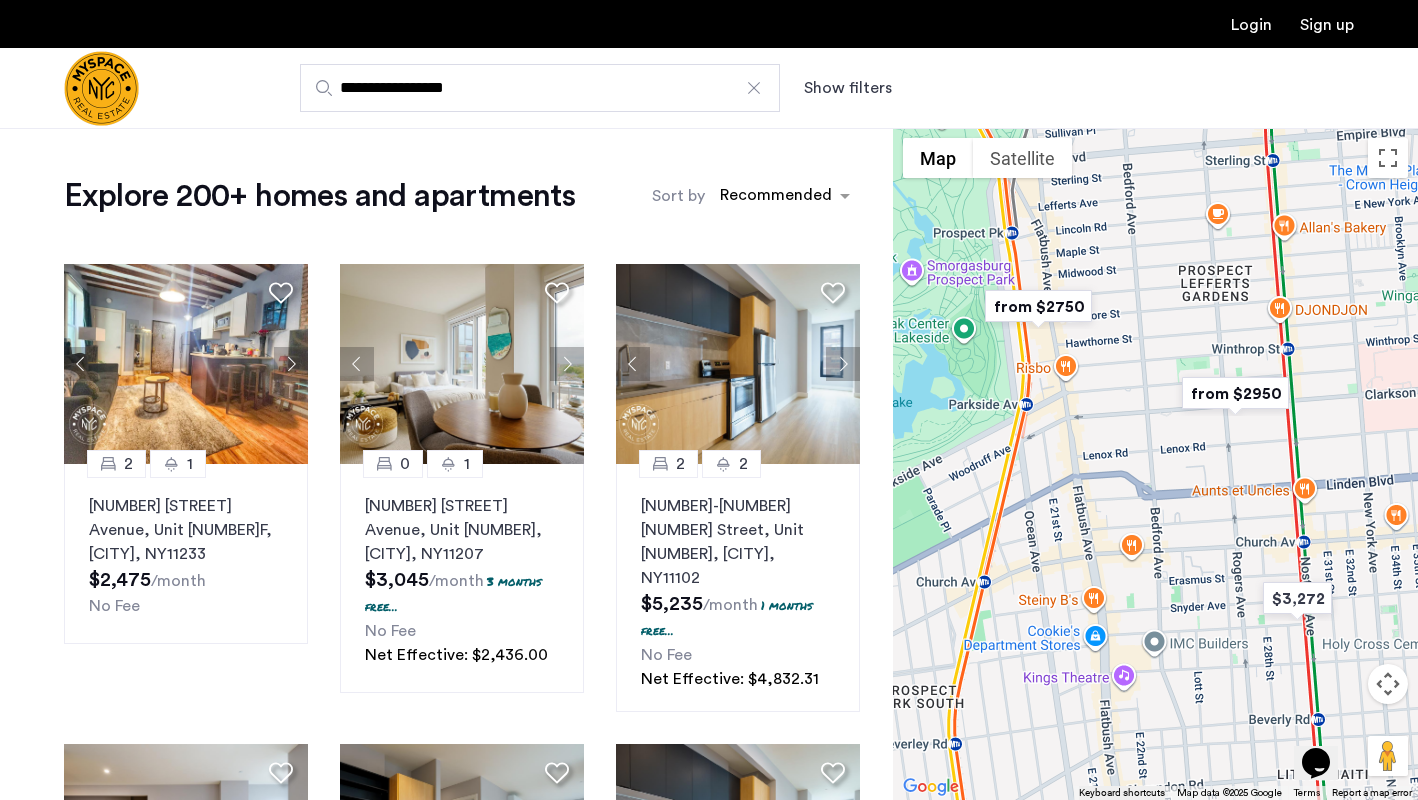click at bounding box center (1038, 306) 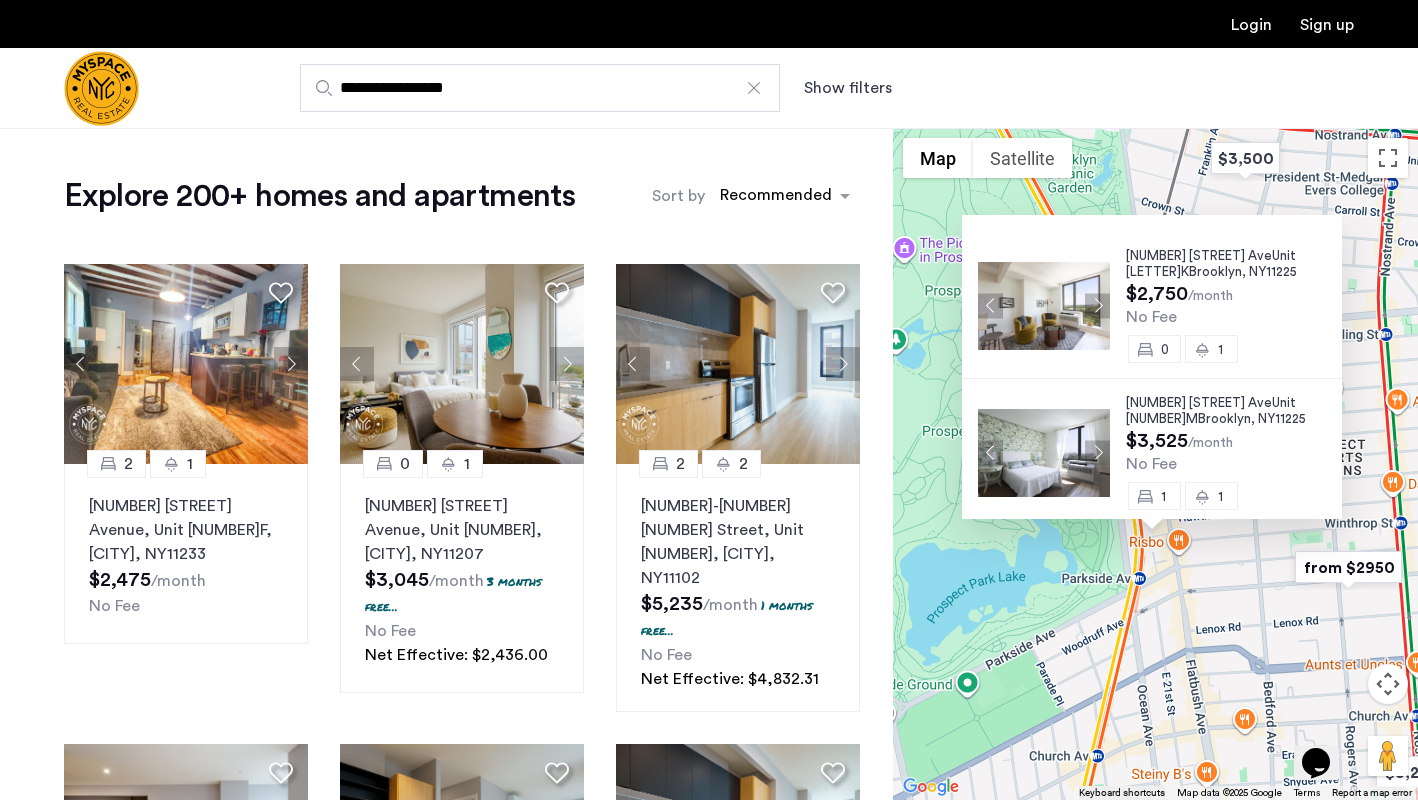 type 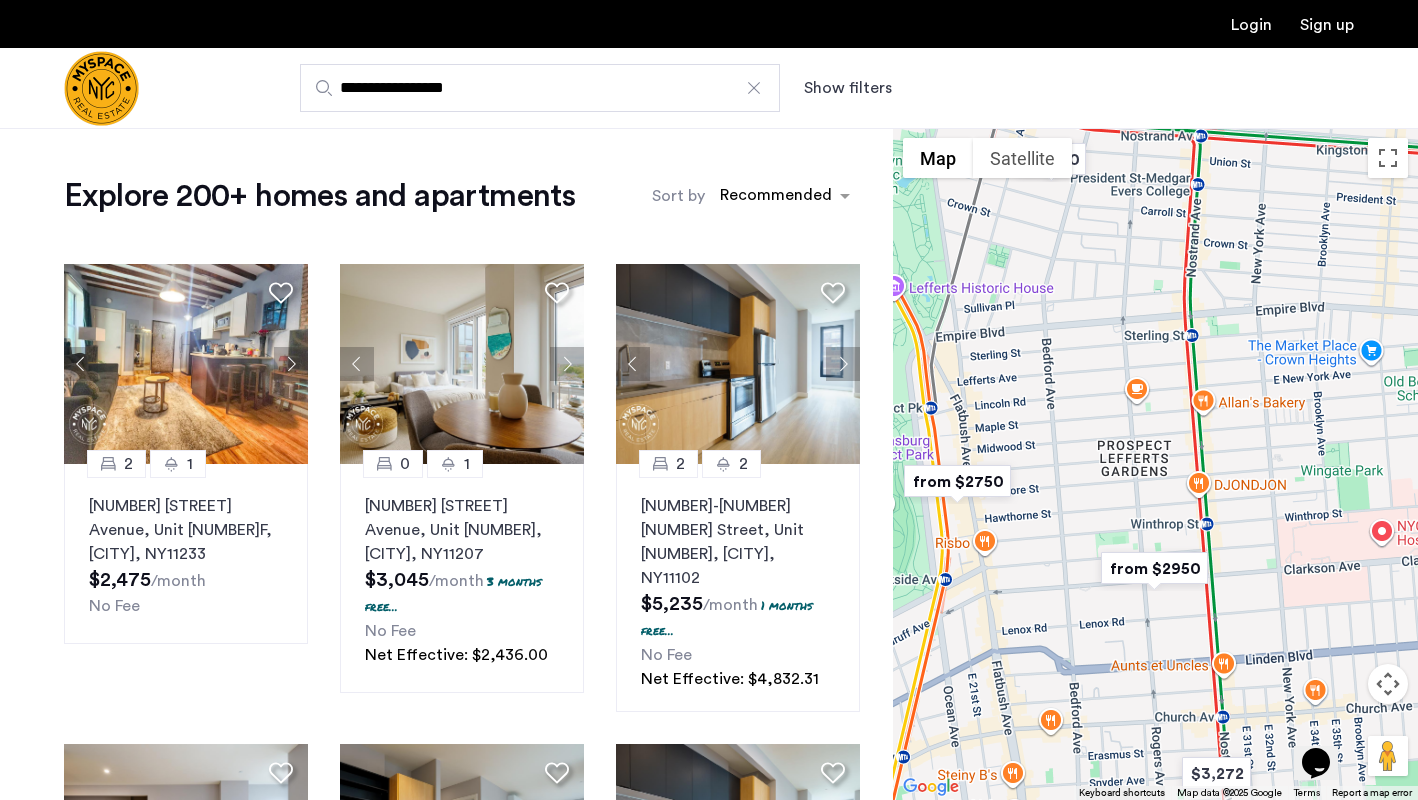drag, startPoint x: 1328, startPoint y: 366, endPoint x: 1132, endPoint y: 367, distance: 196.00255 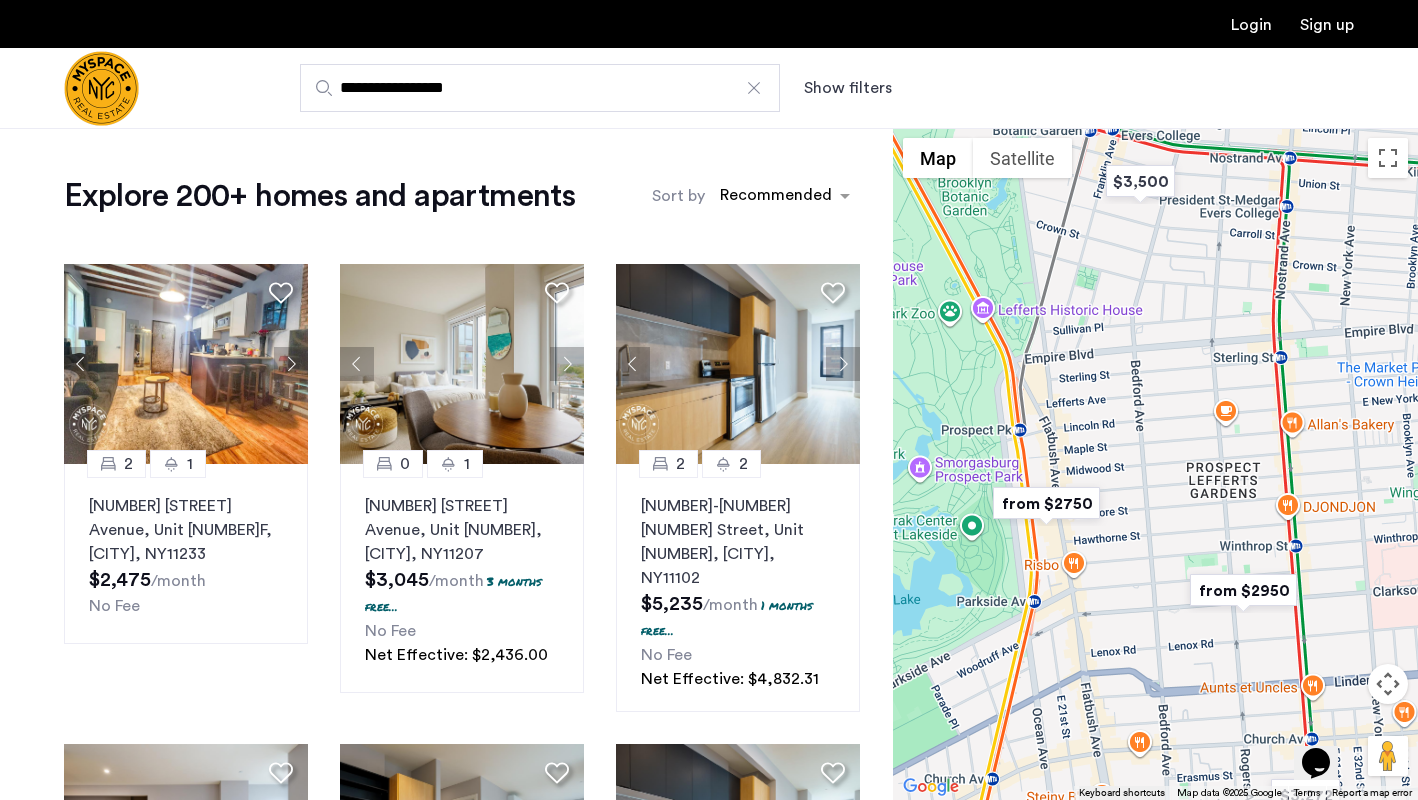 drag, startPoint x: 1132, startPoint y: 367, endPoint x: 1225, endPoint y: 390, distance: 95.80188 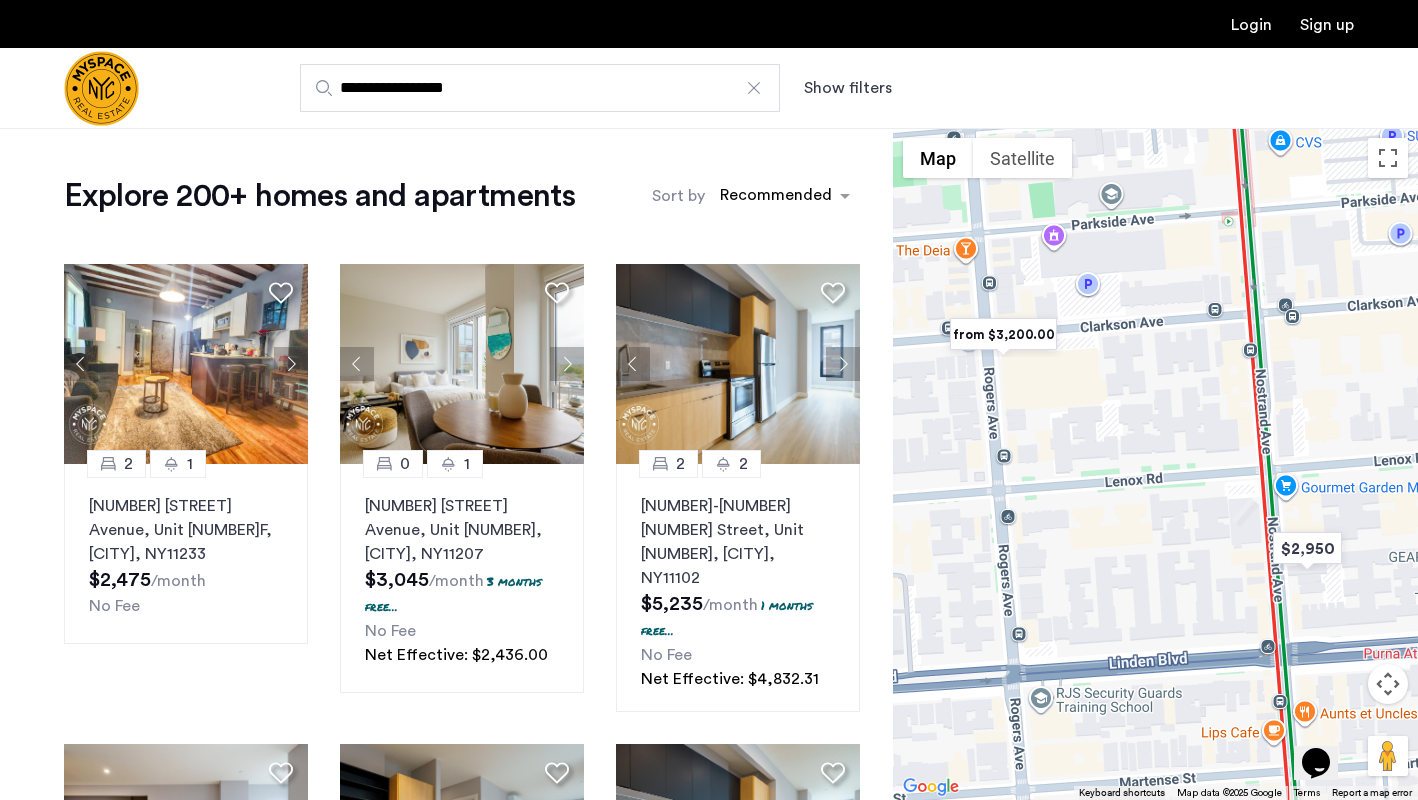 click at bounding box center [1003, 334] 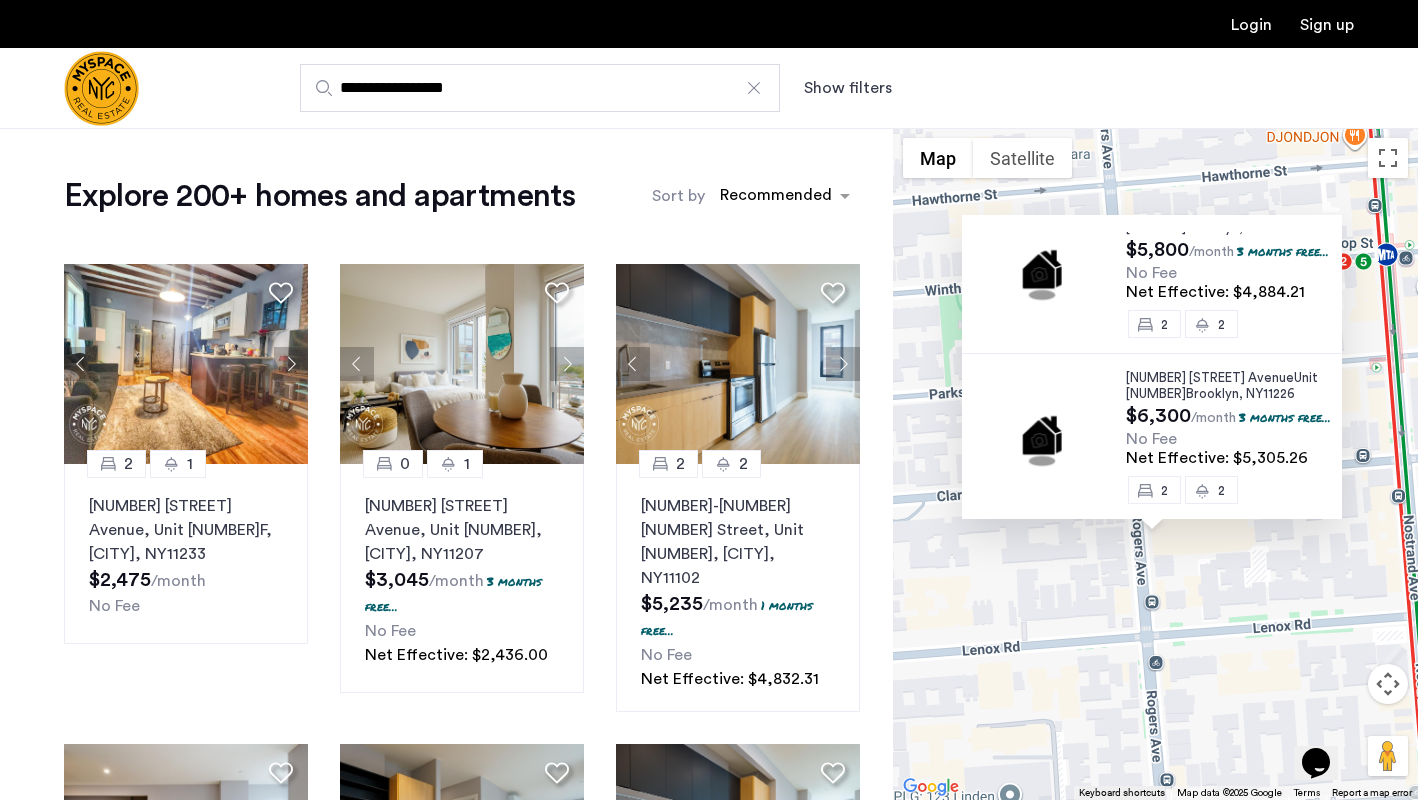 scroll, scrollTop: 1392, scrollLeft: 0, axis: vertical 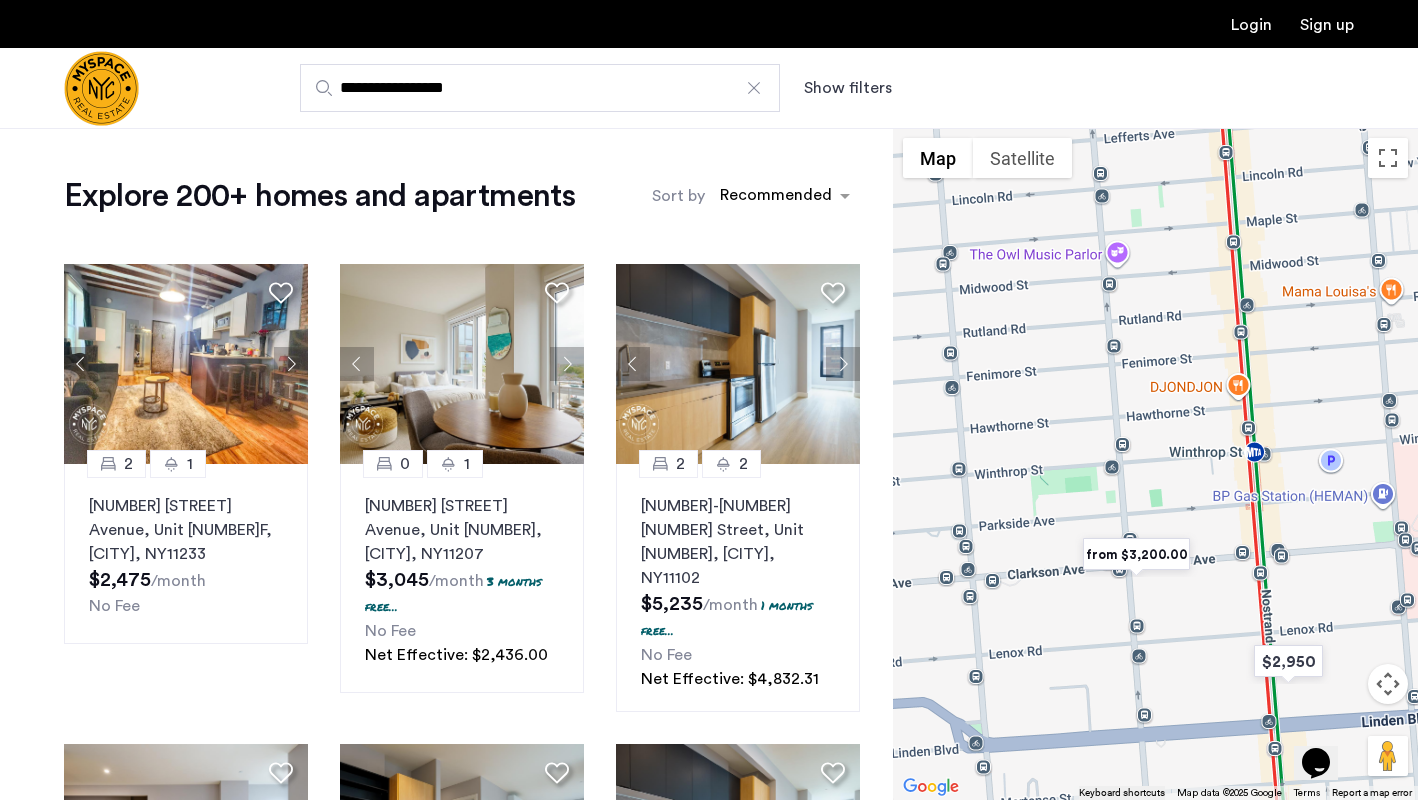 drag, startPoint x: 1243, startPoint y: 282, endPoint x: 1212, endPoint y: 375, distance: 98.03061 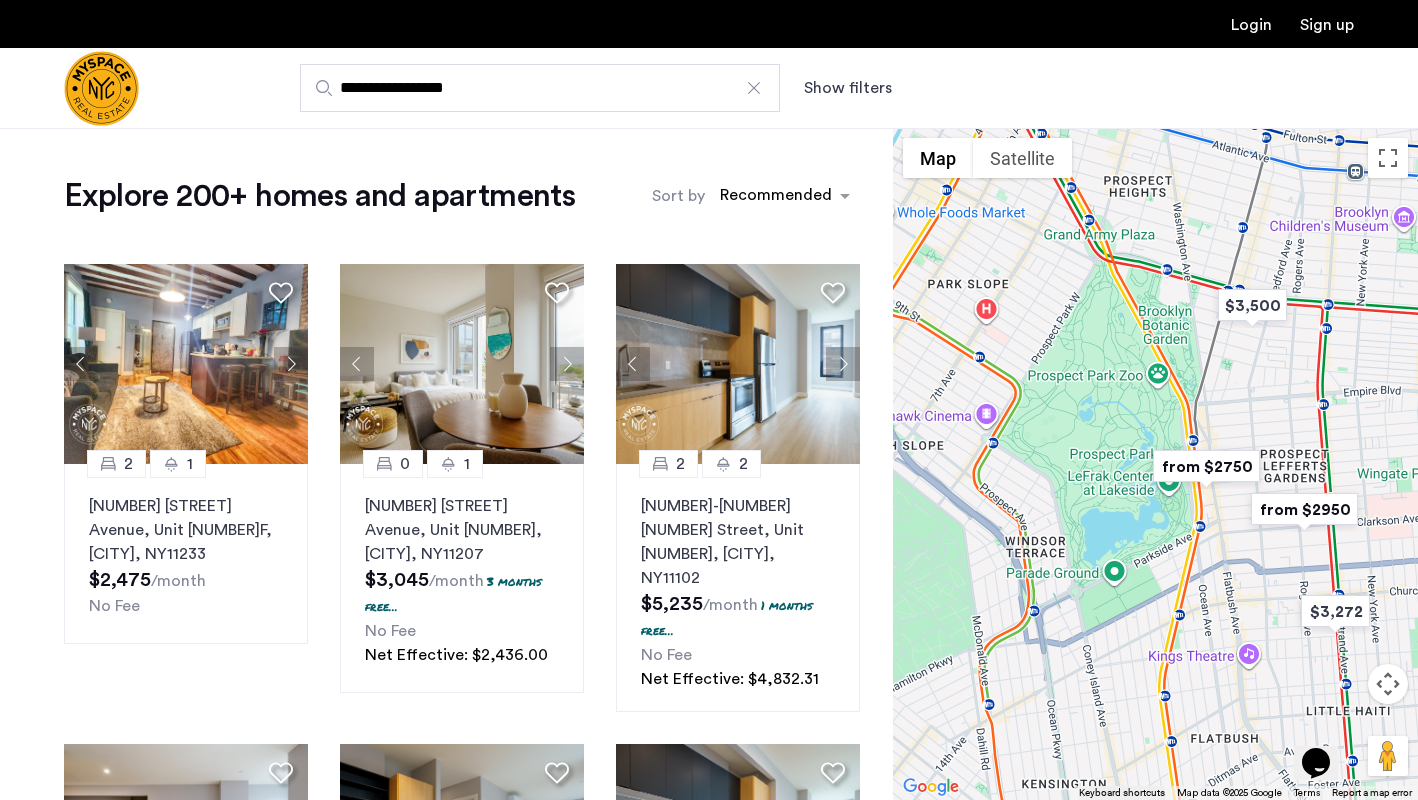 drag, startPoint x: 1223, startPoint y: 232, endPoint x: 1314, endPoint y: 373, distance: 167.81537 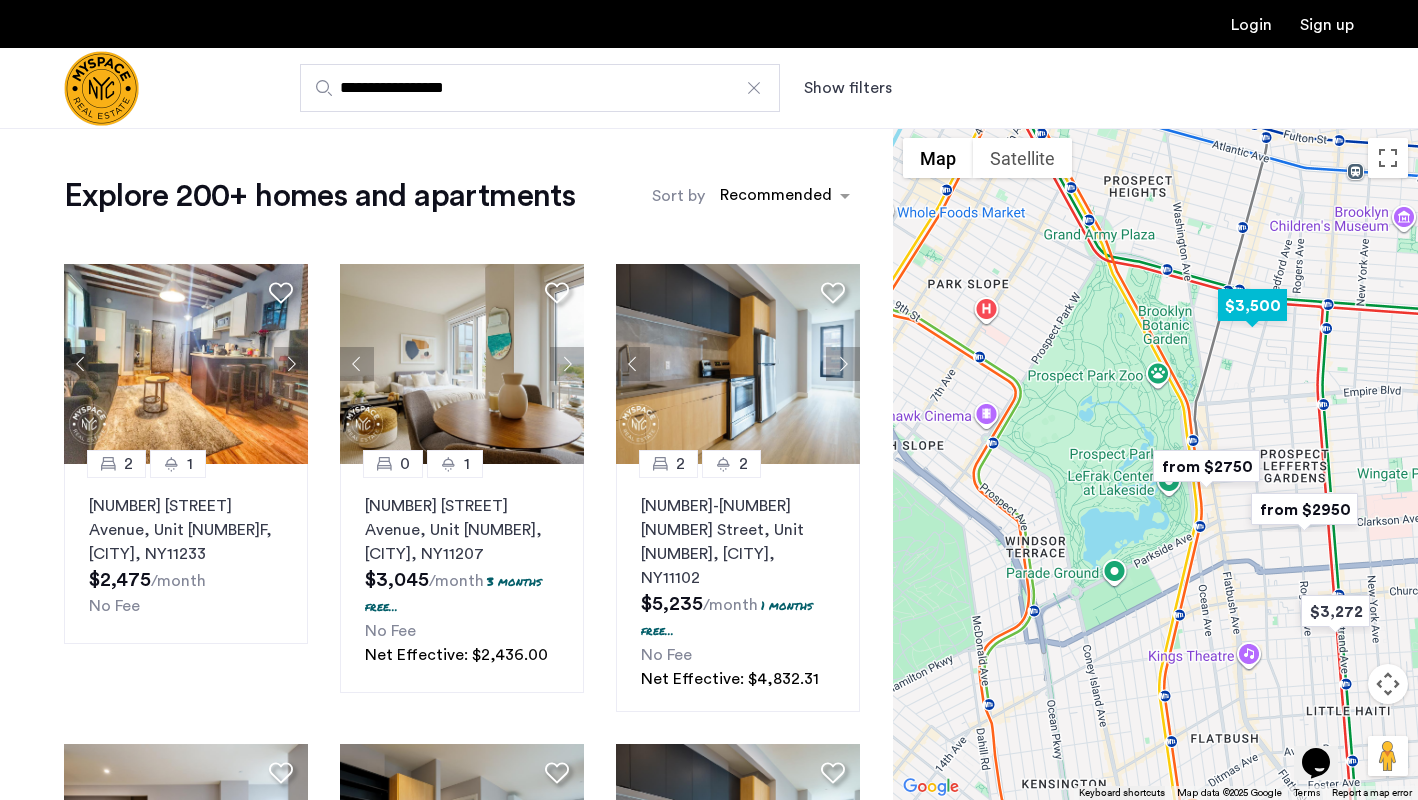 click at bounding box center [1252, 305] 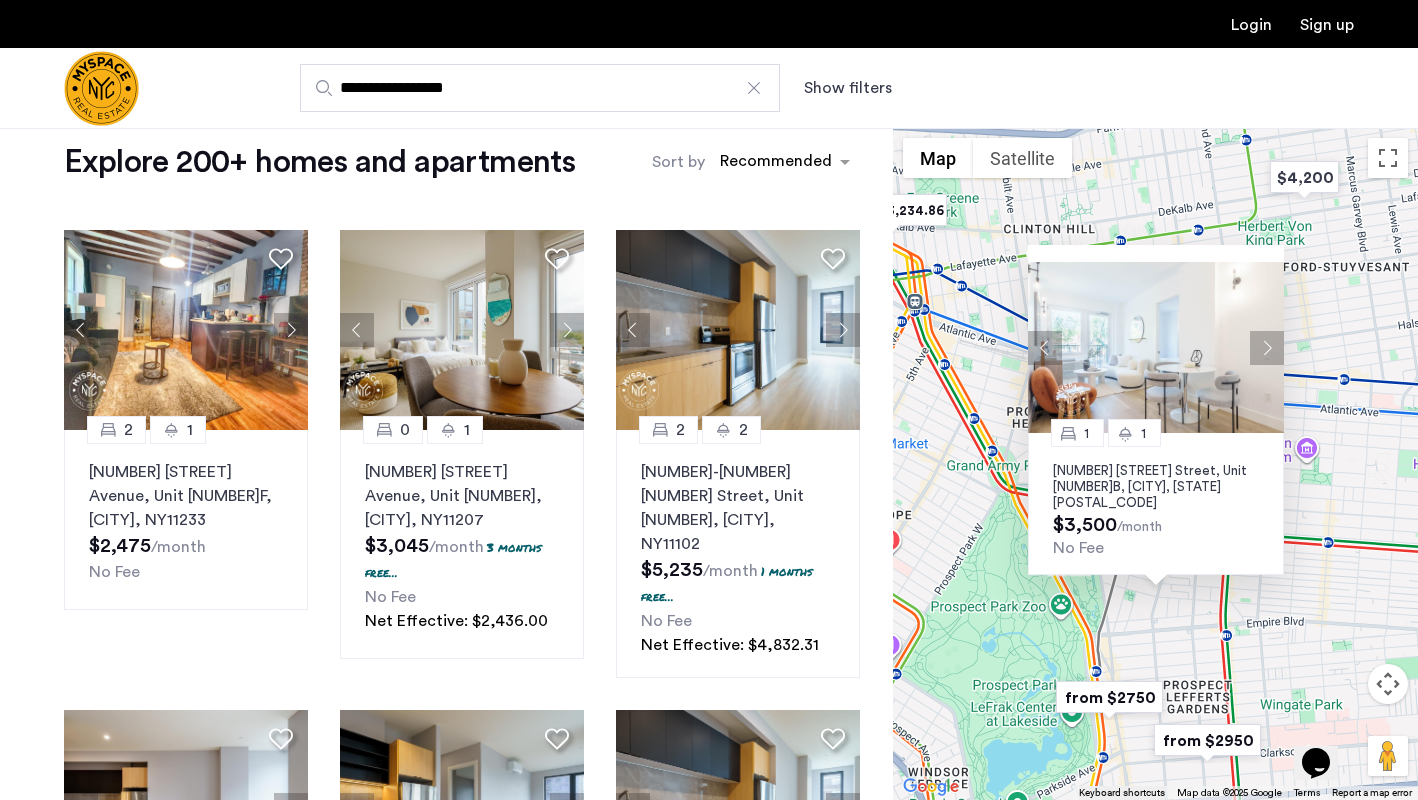 scroll, scrollTop: 36, scrollLeft: 0, axis: vertical 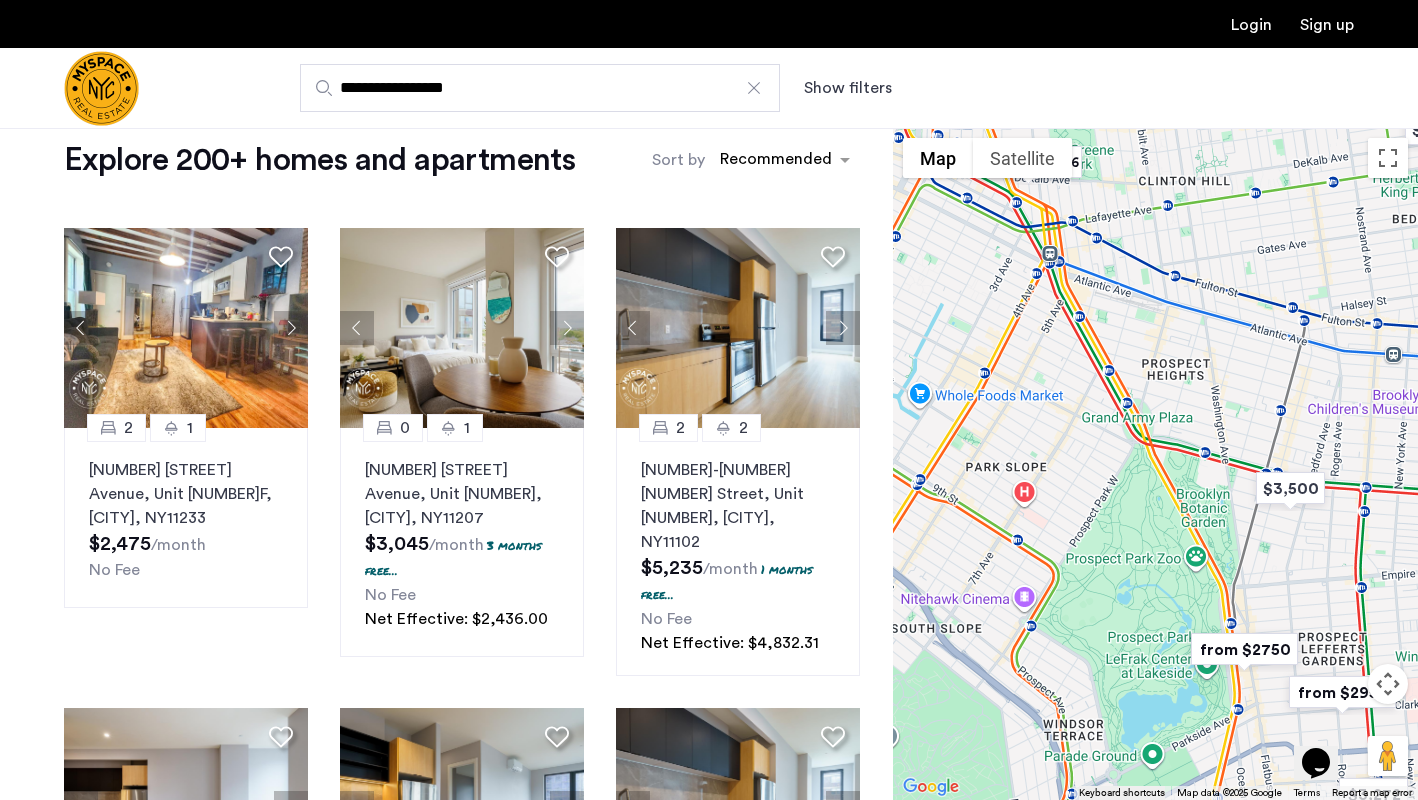 drag, startPoint x: 1240, startPoint y: 391, endPoint x: 1374, endPoint y: 345, distance: 141.67569 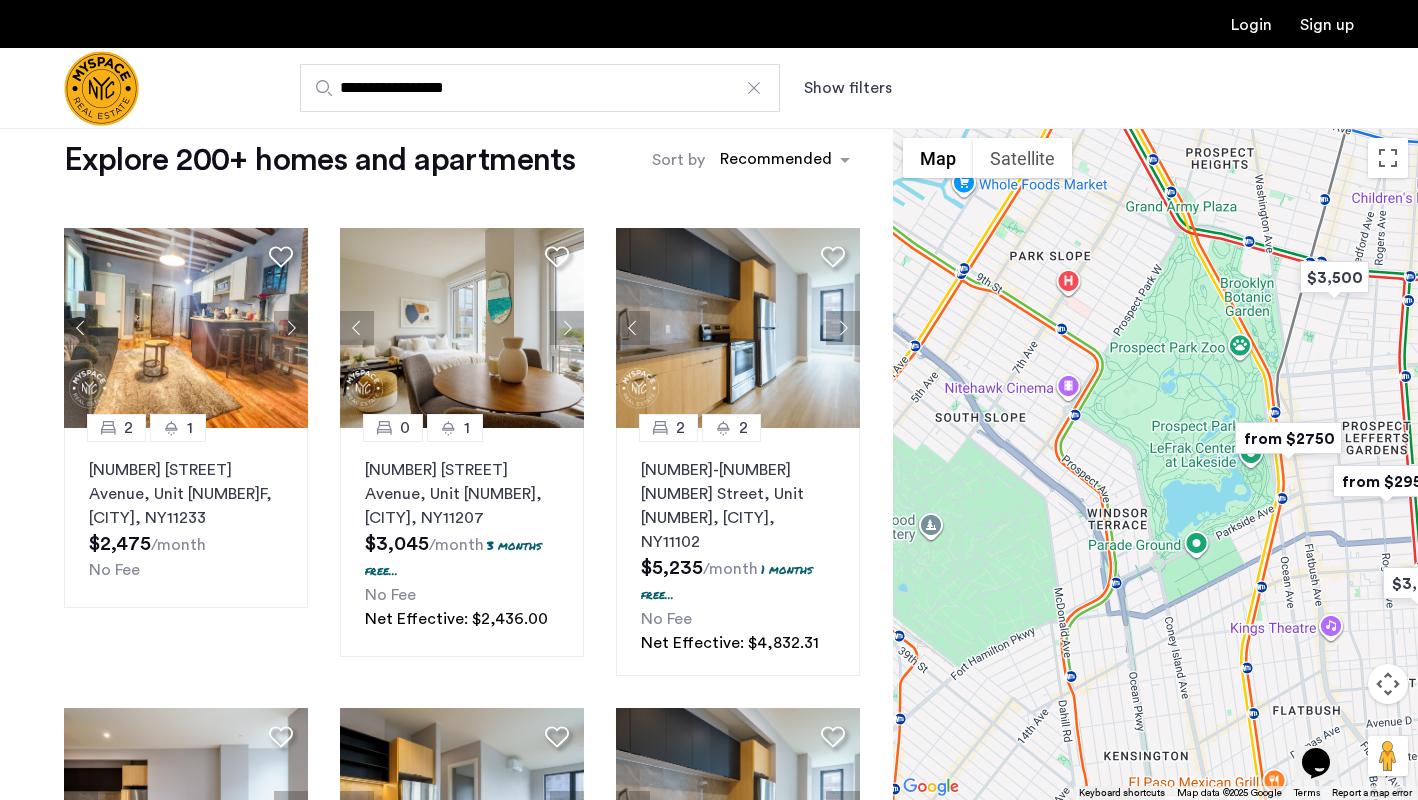 drag, startPoint x: 1165, startPoint y: 504, endPoint x: 1307, endPoint y: 288, distance: 258.49564 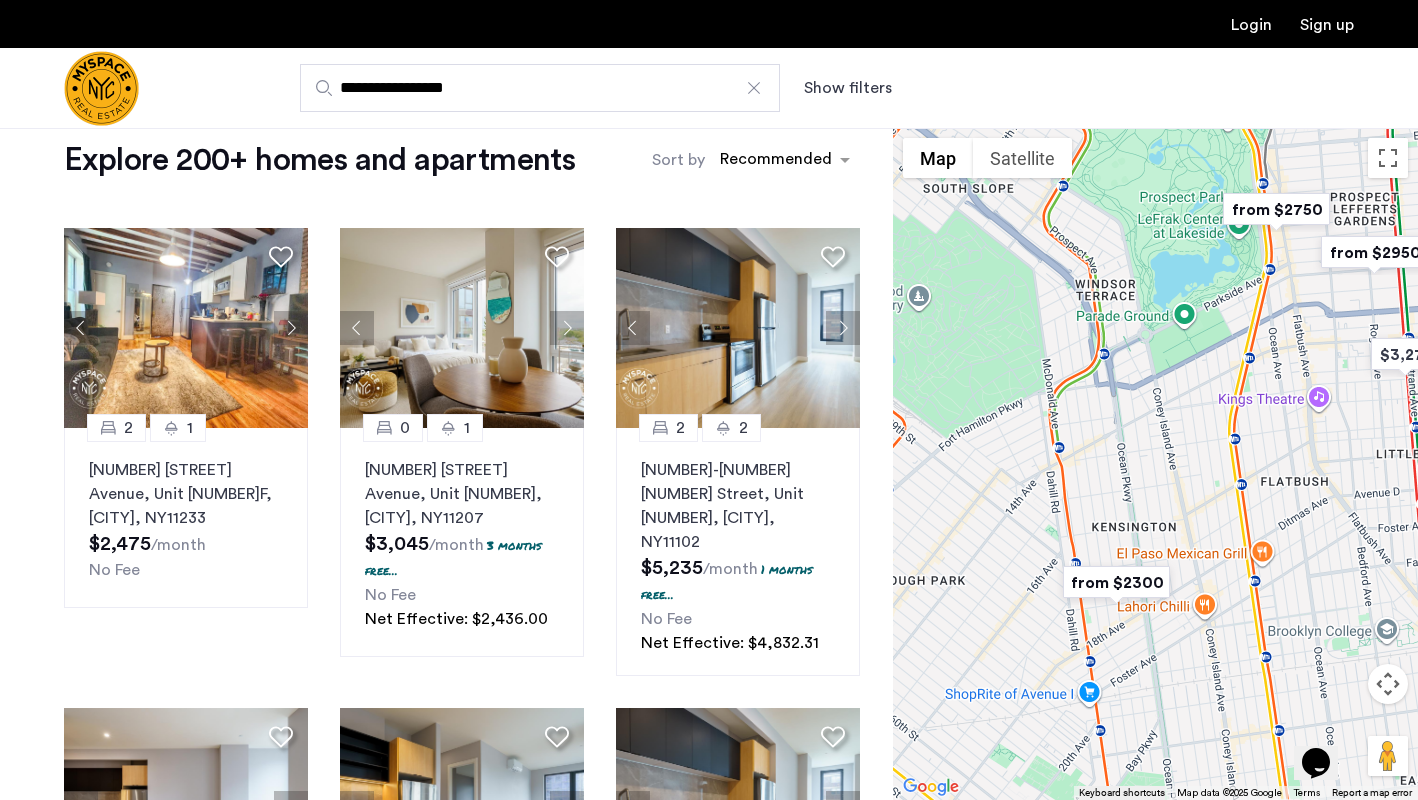 drag, startPoint x: 1171, startPoint y: 444, endPoint x: 1059, endPoint y: 211, distance: 258.52078 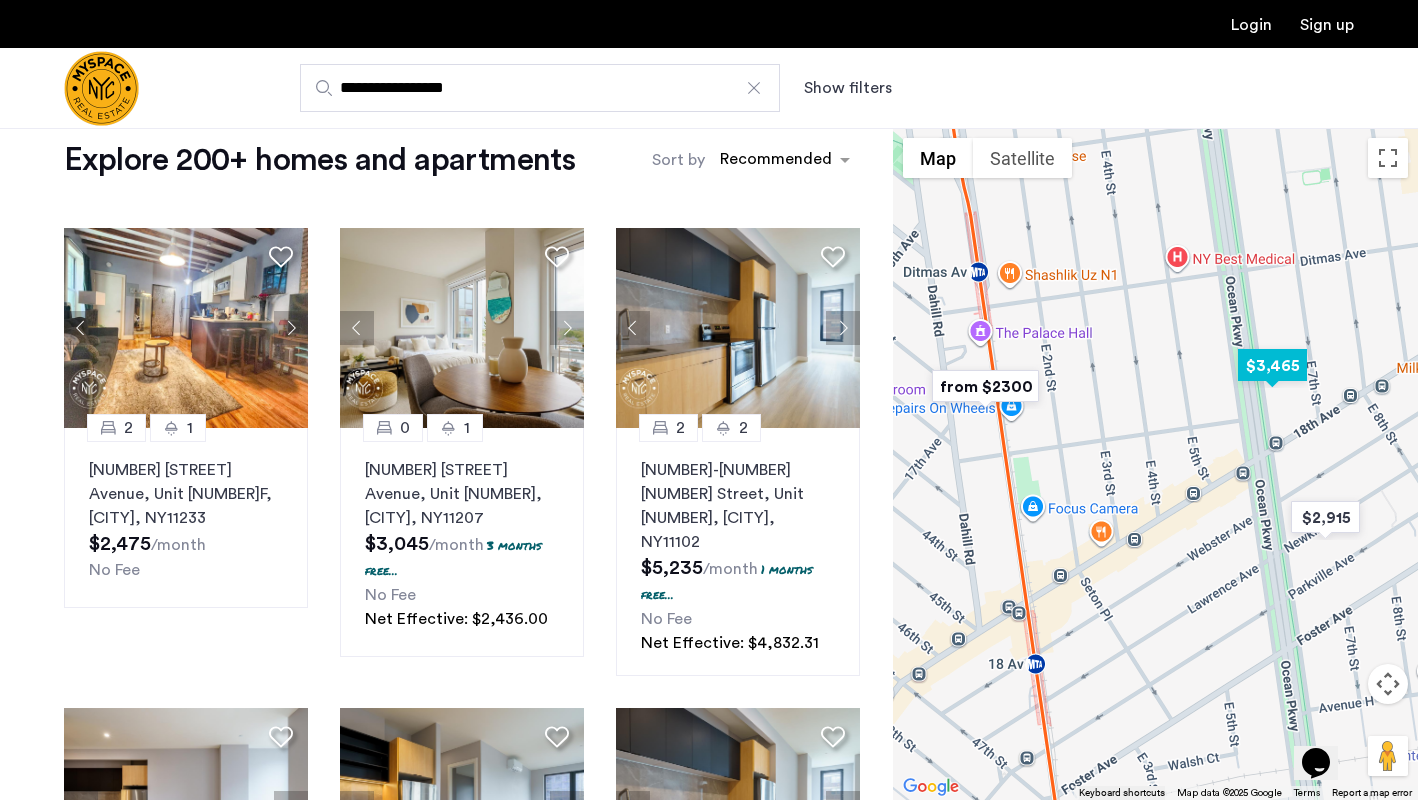 click at bounding box center [1272, 365] 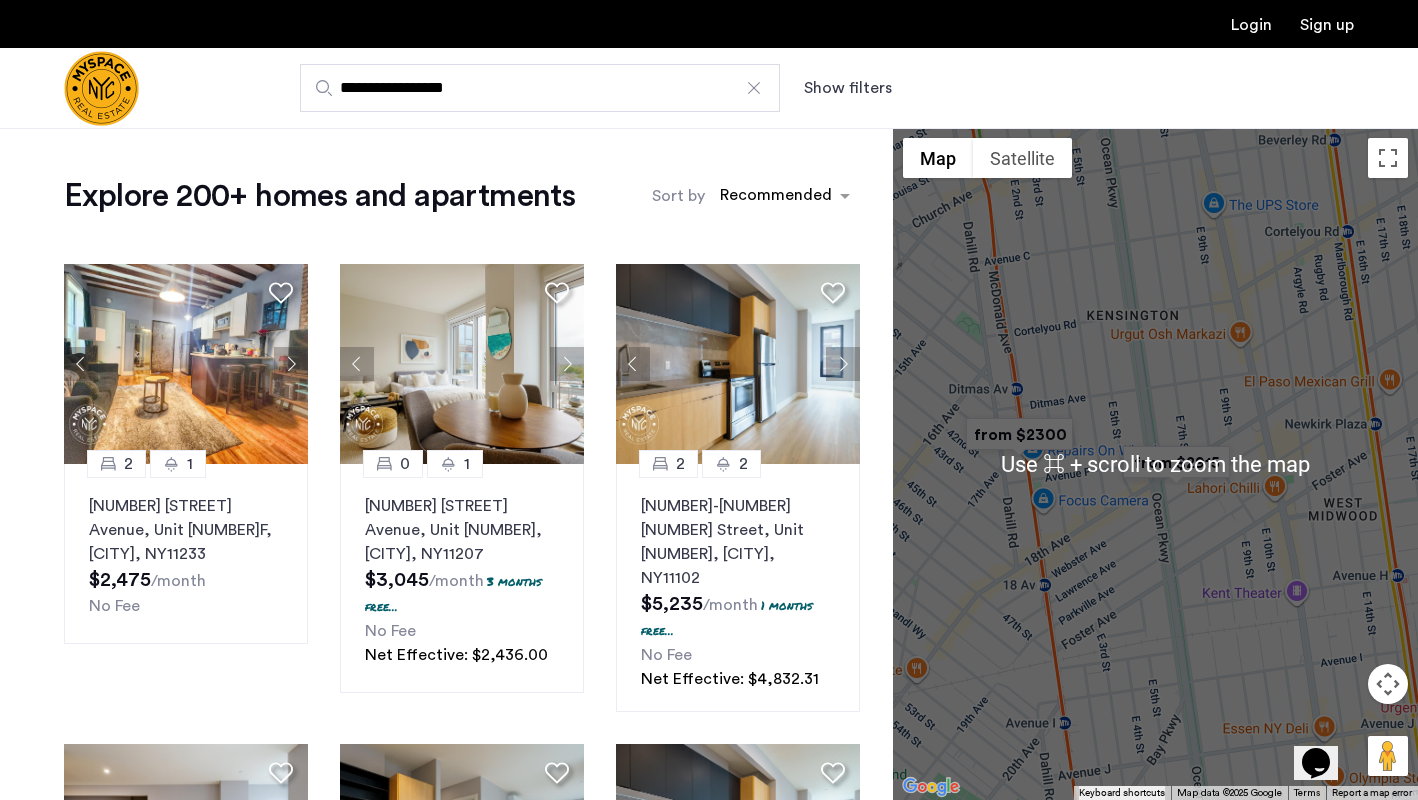 scroll, scrollTop: 0, scrollLeft: 0, axis: both 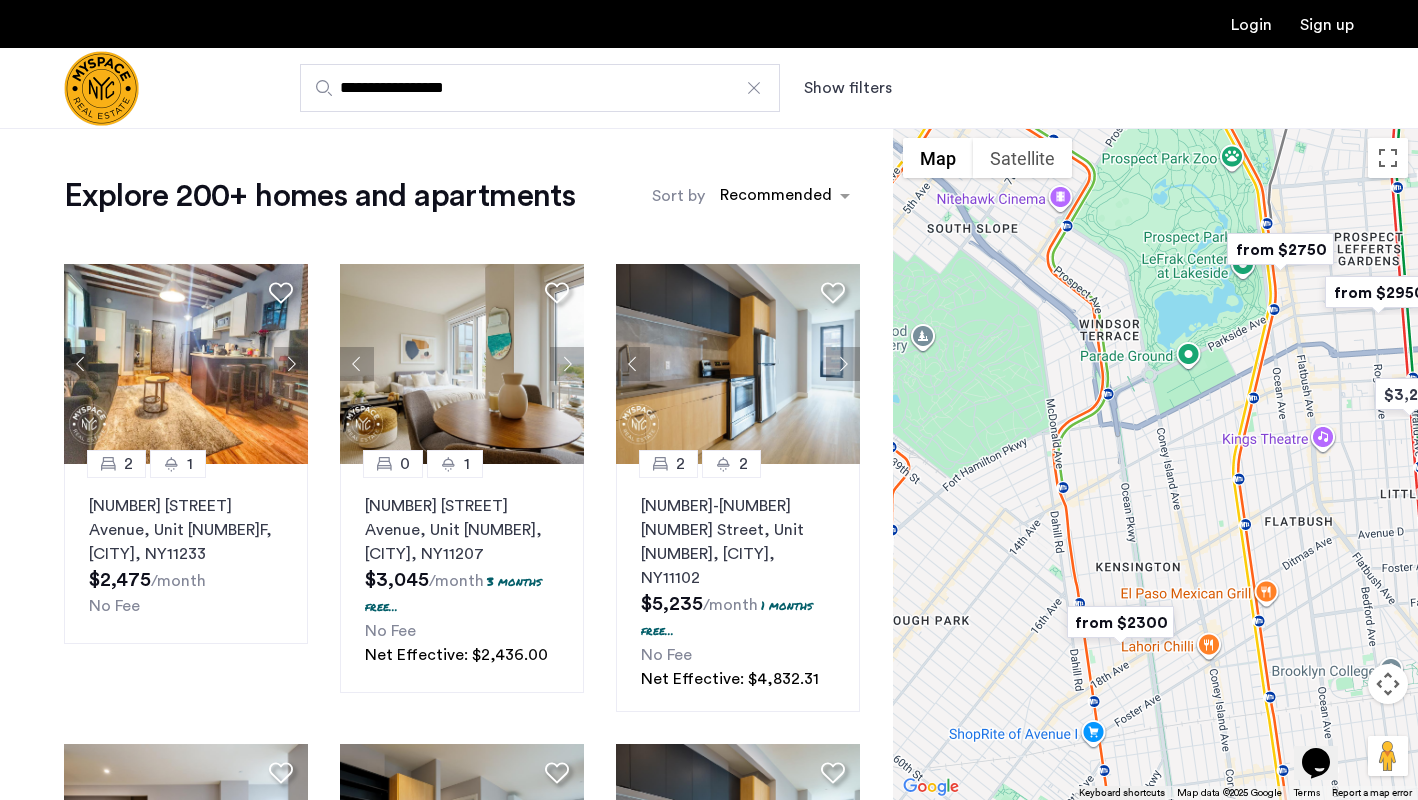 drag, startPoint x: 1171, startPoint y: 336, endPoint x: 1157, endPoint y: 597, distance: 261.3752 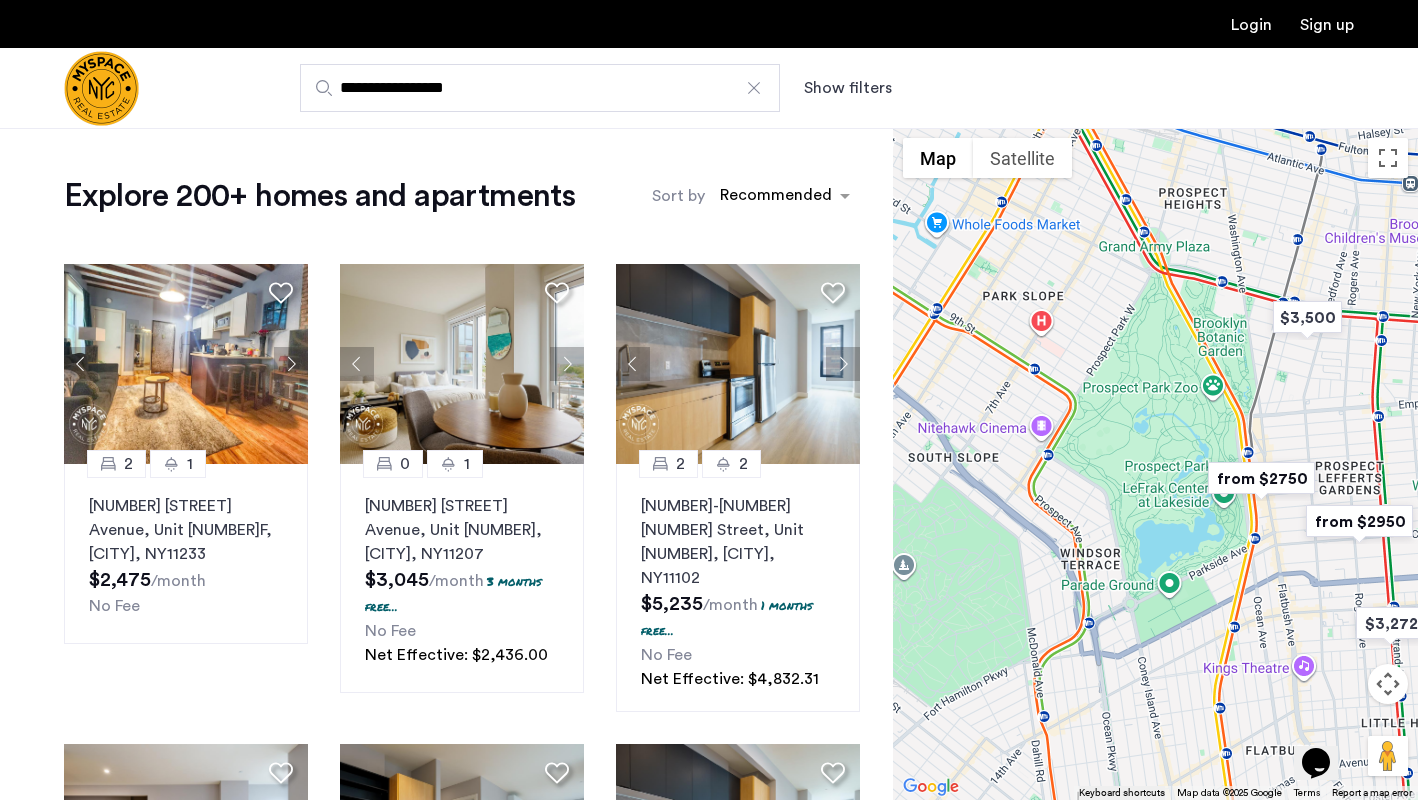 drag, startPoint x: 1145, startPoint y: 367, endPoint x: 1126, endPoint y: 584, distance: 217.83022 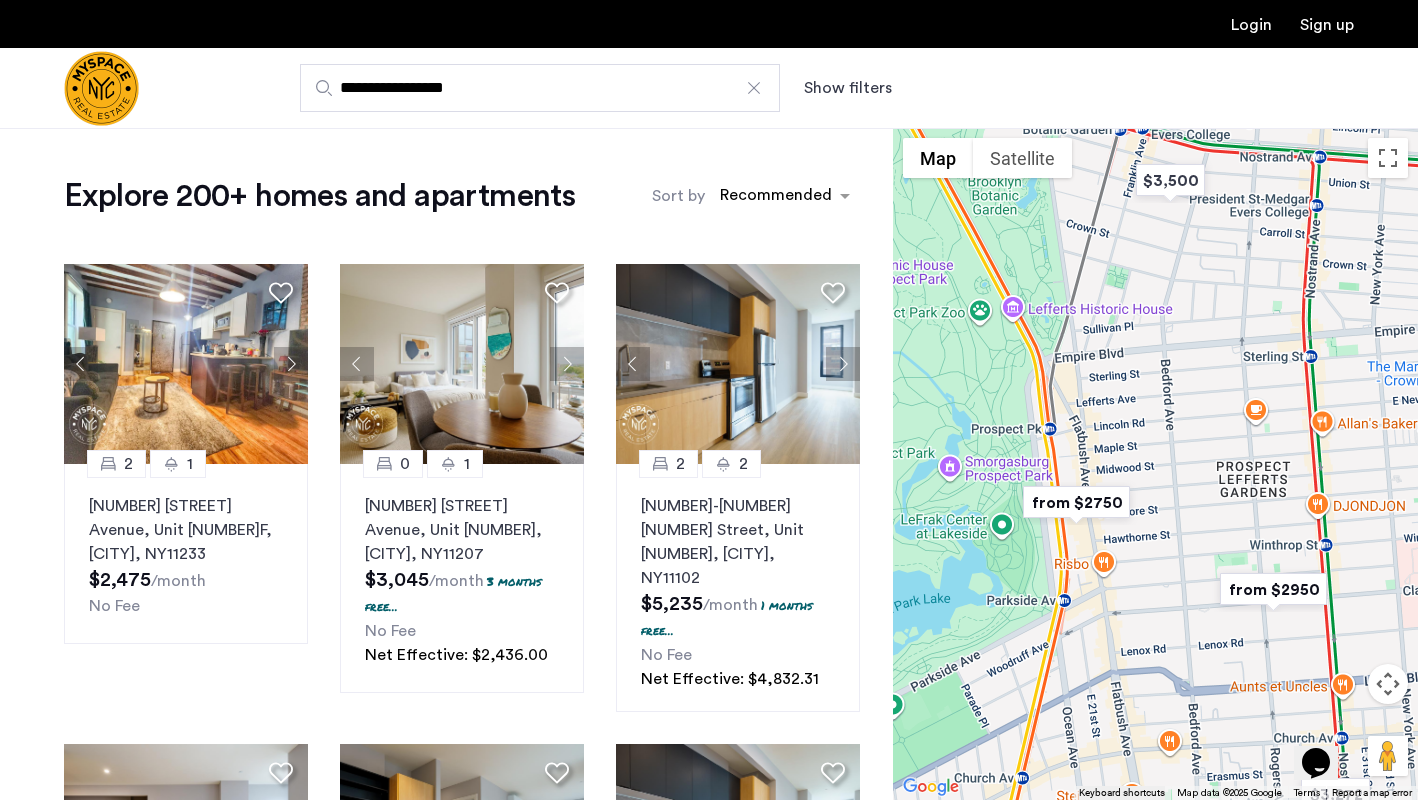 drag, startPoint x: 1294, startPoint y: 442, endPoint x: 968, endPoint y: 404, distance: 328.20724 